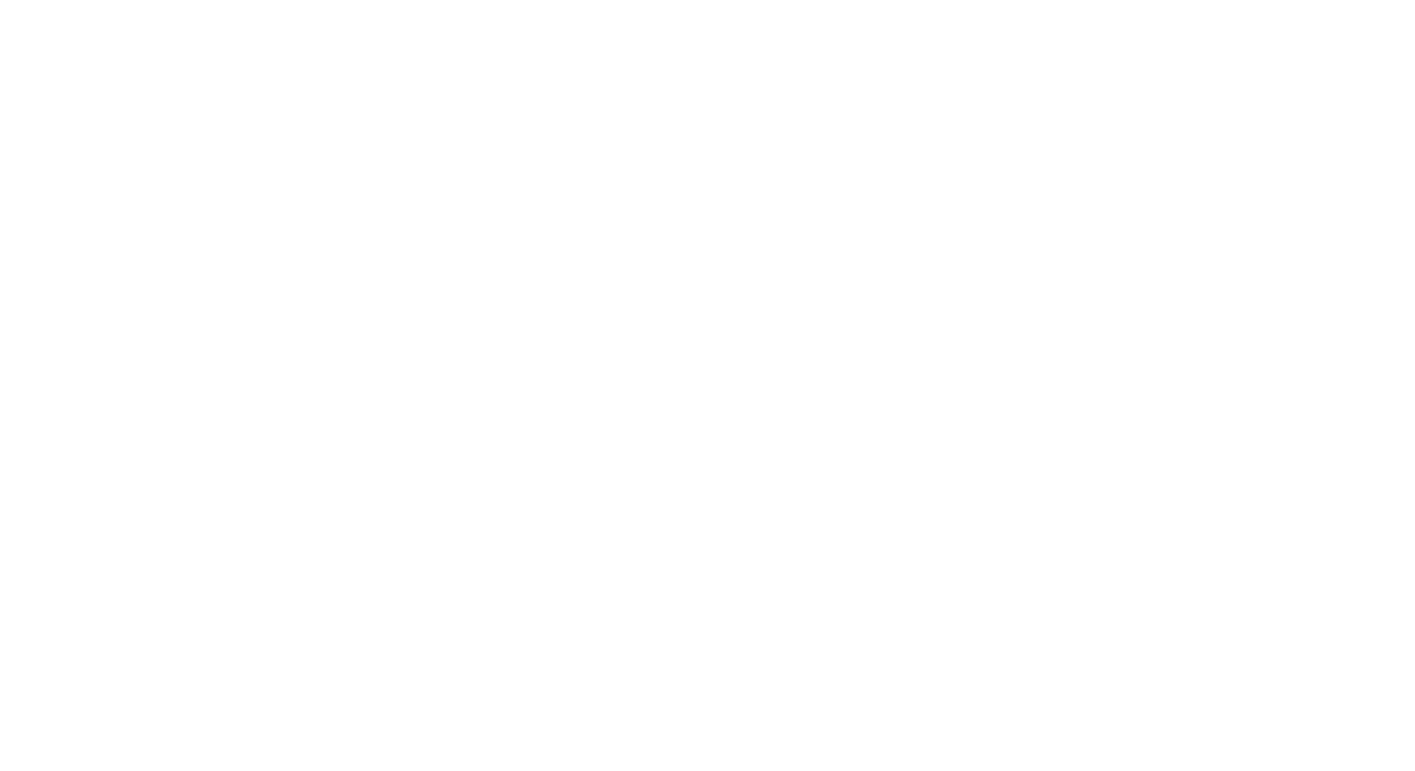 scroll, scrollTop: 0, scrollLeft: 0, axis: both 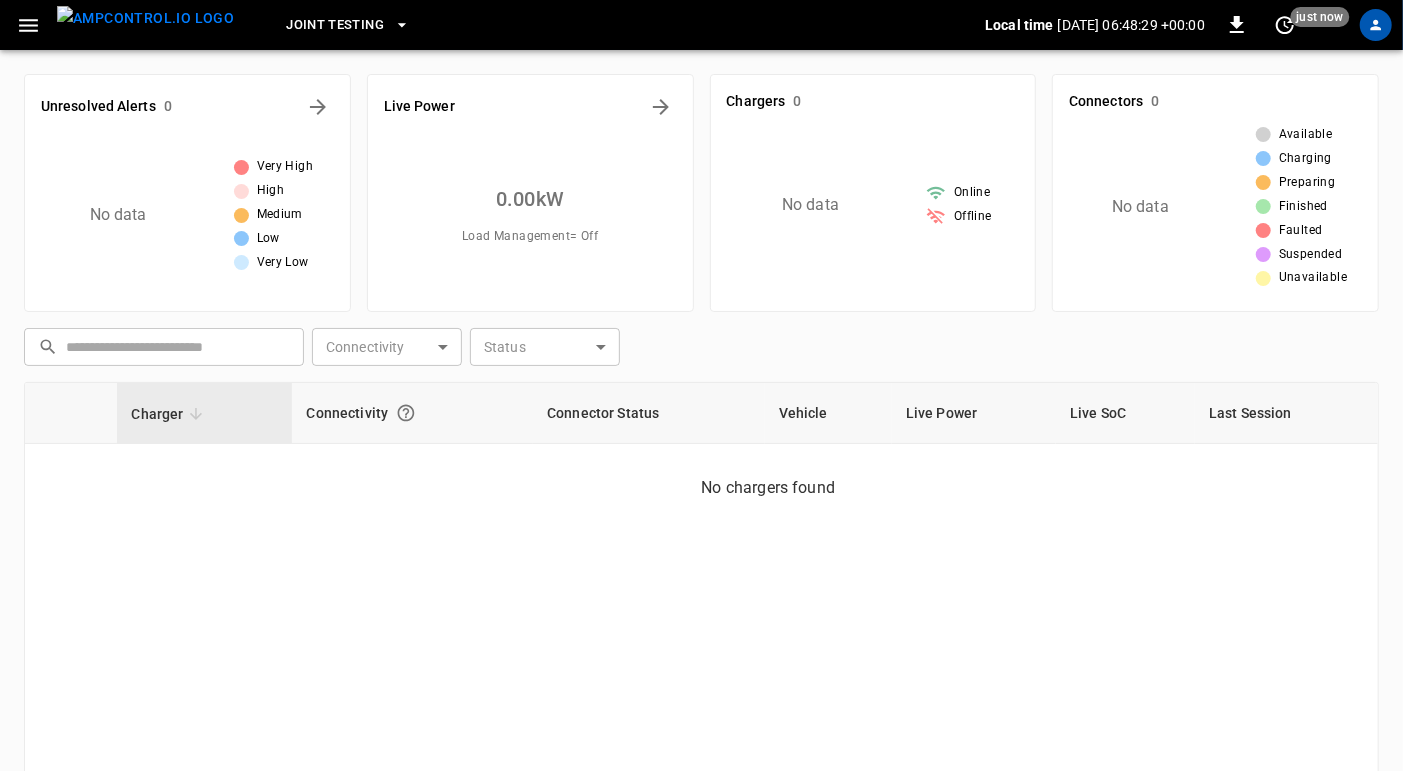 click 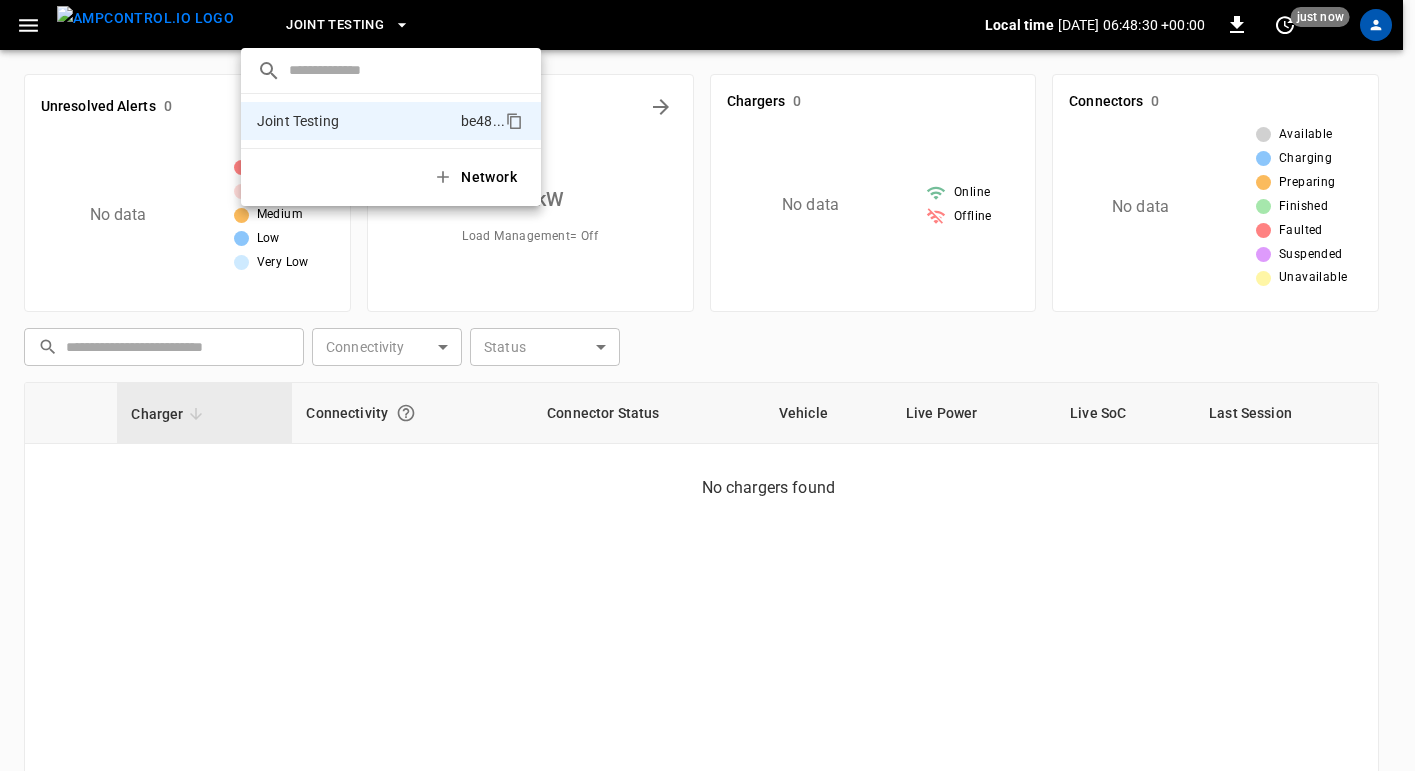click at bounding box center [707, 385] 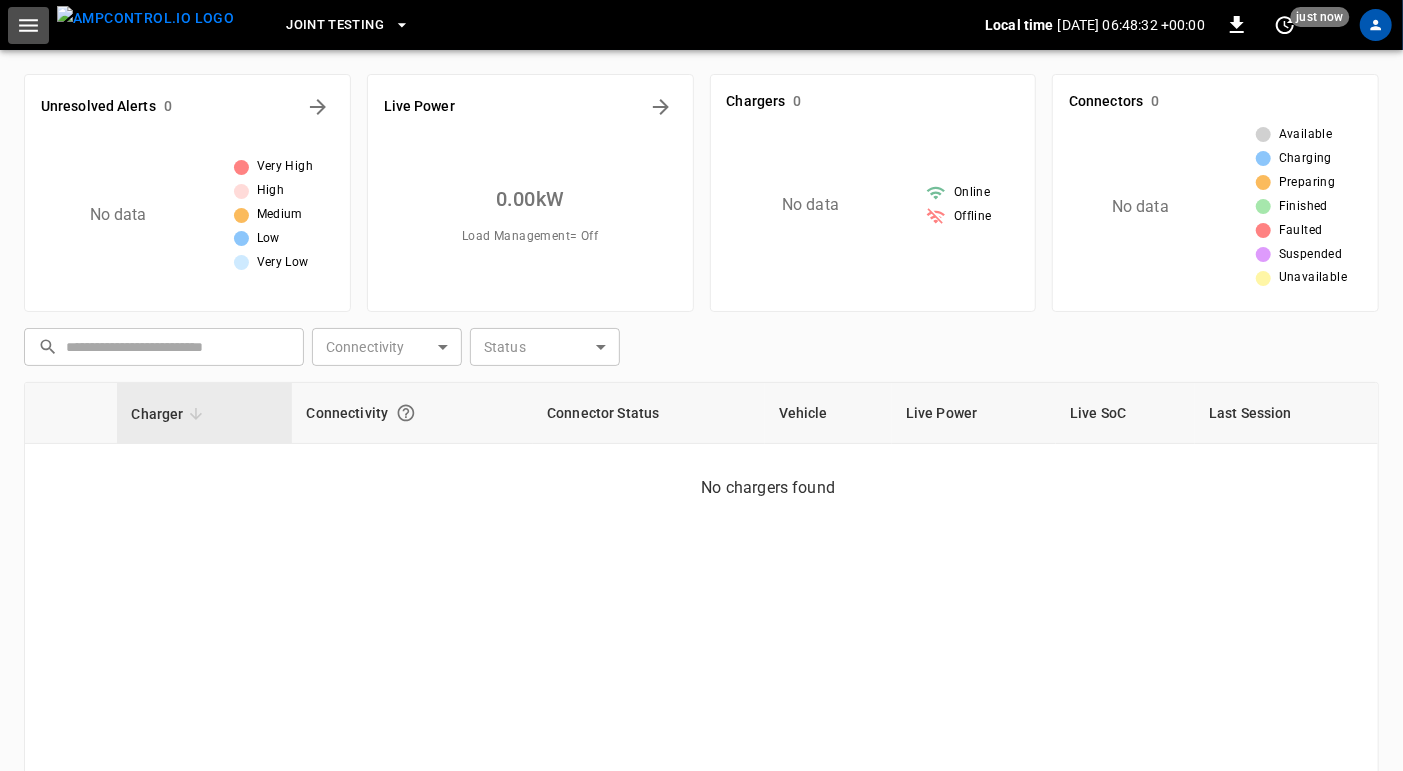 click 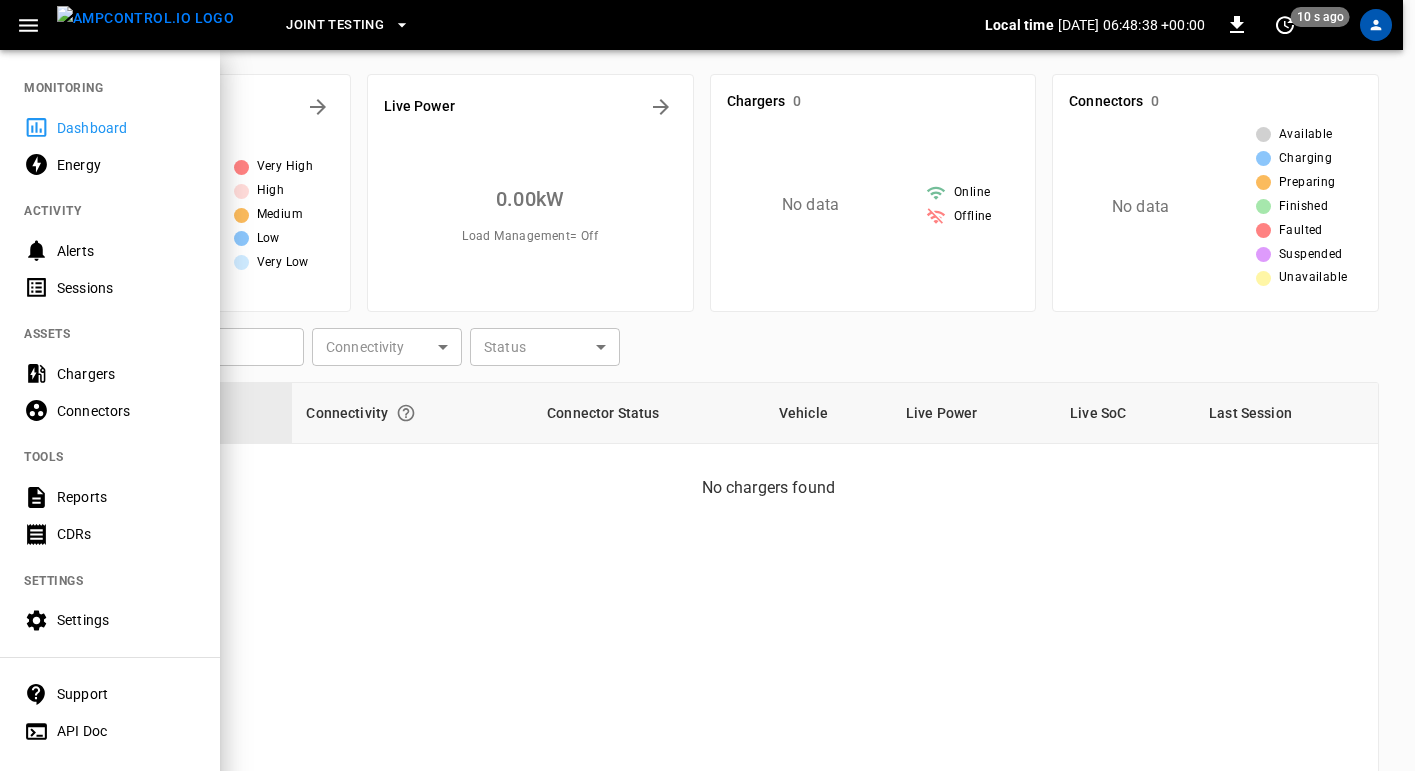 click at bounding box center (707, 385) 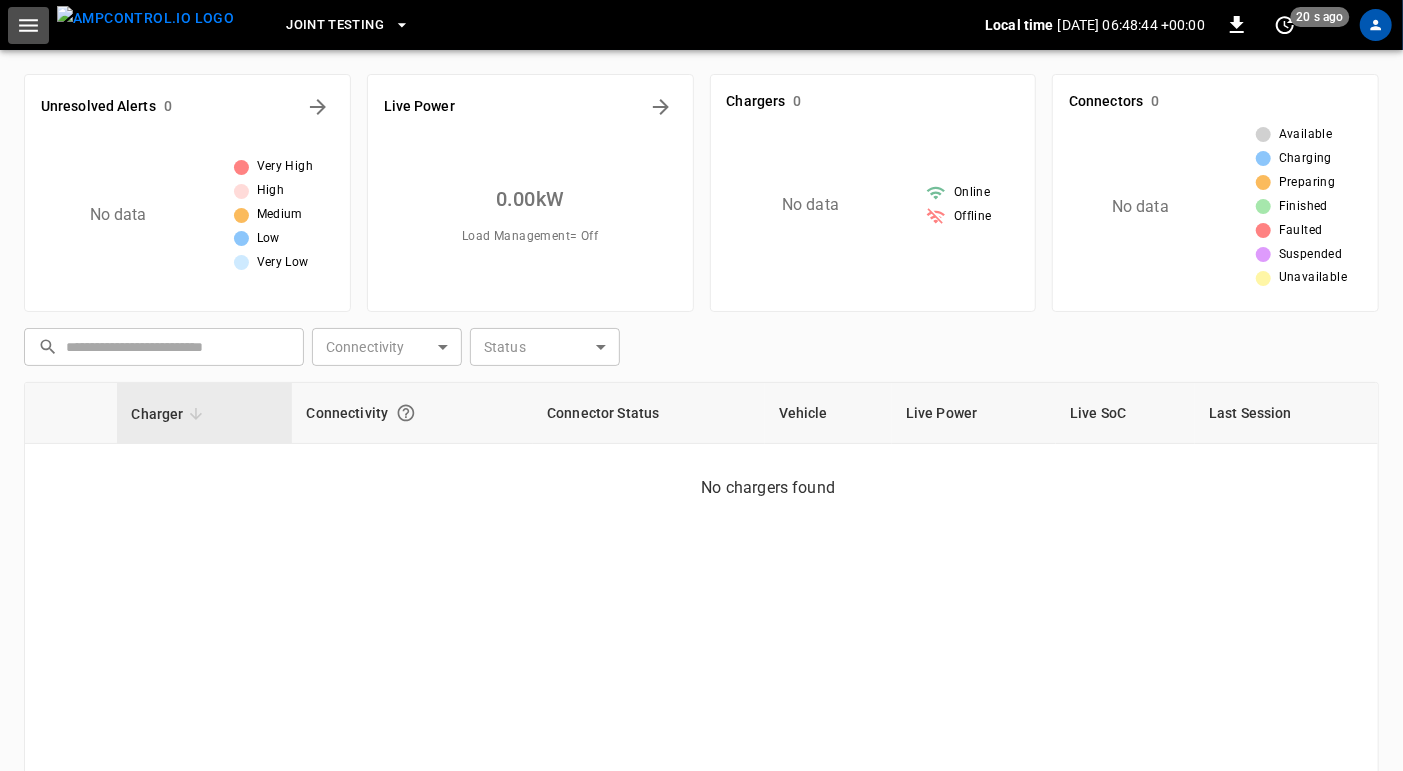 click 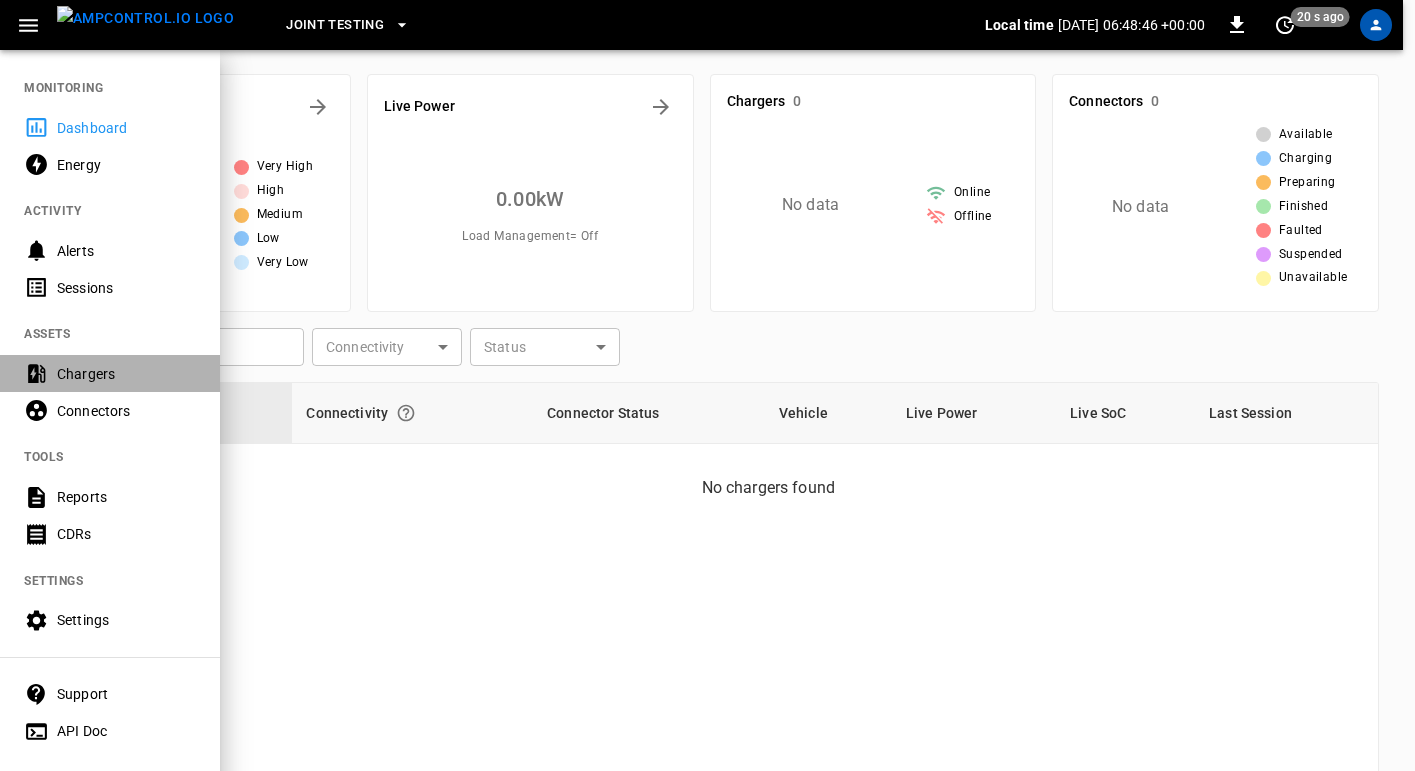 click on "Chargers" at bounding box center [110, 373] 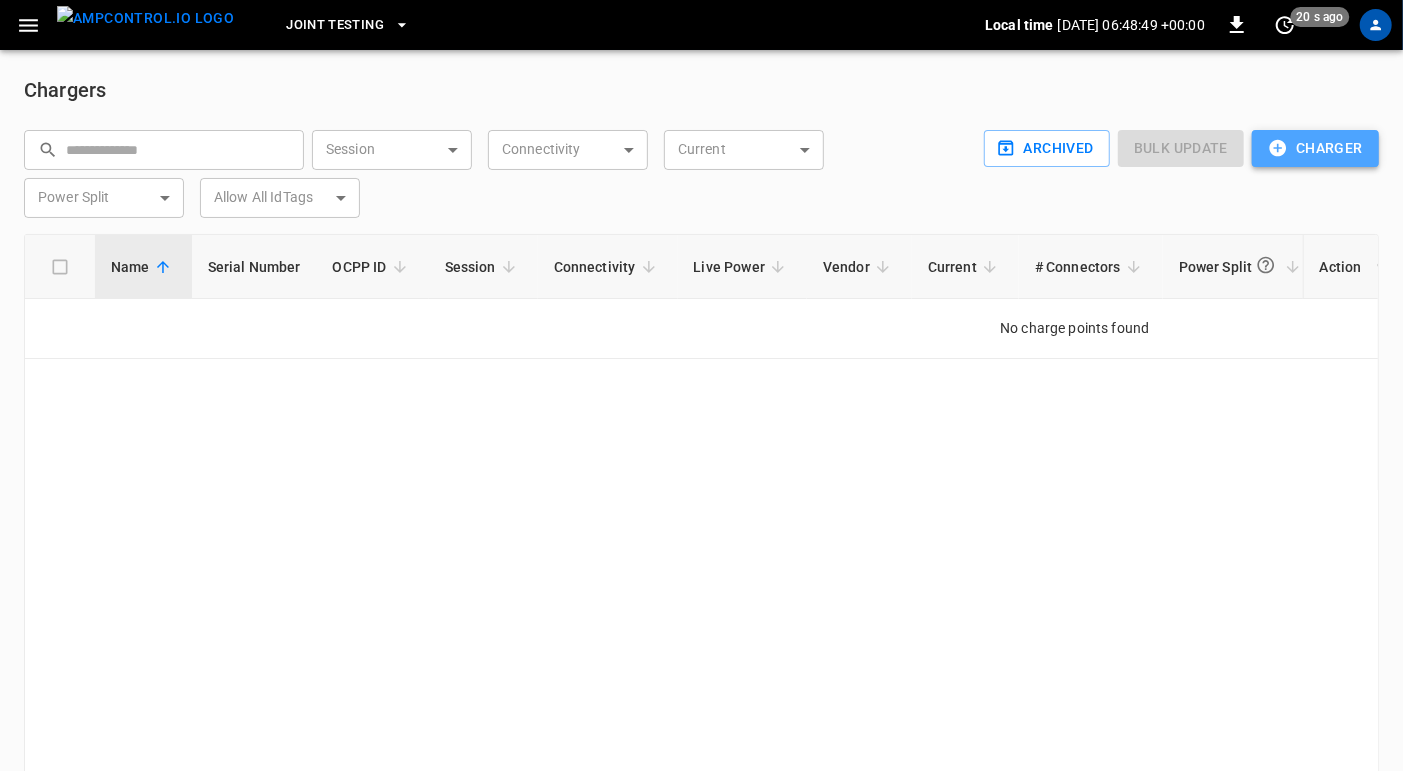 click on "Charger" at bounding box center (1315, 148) 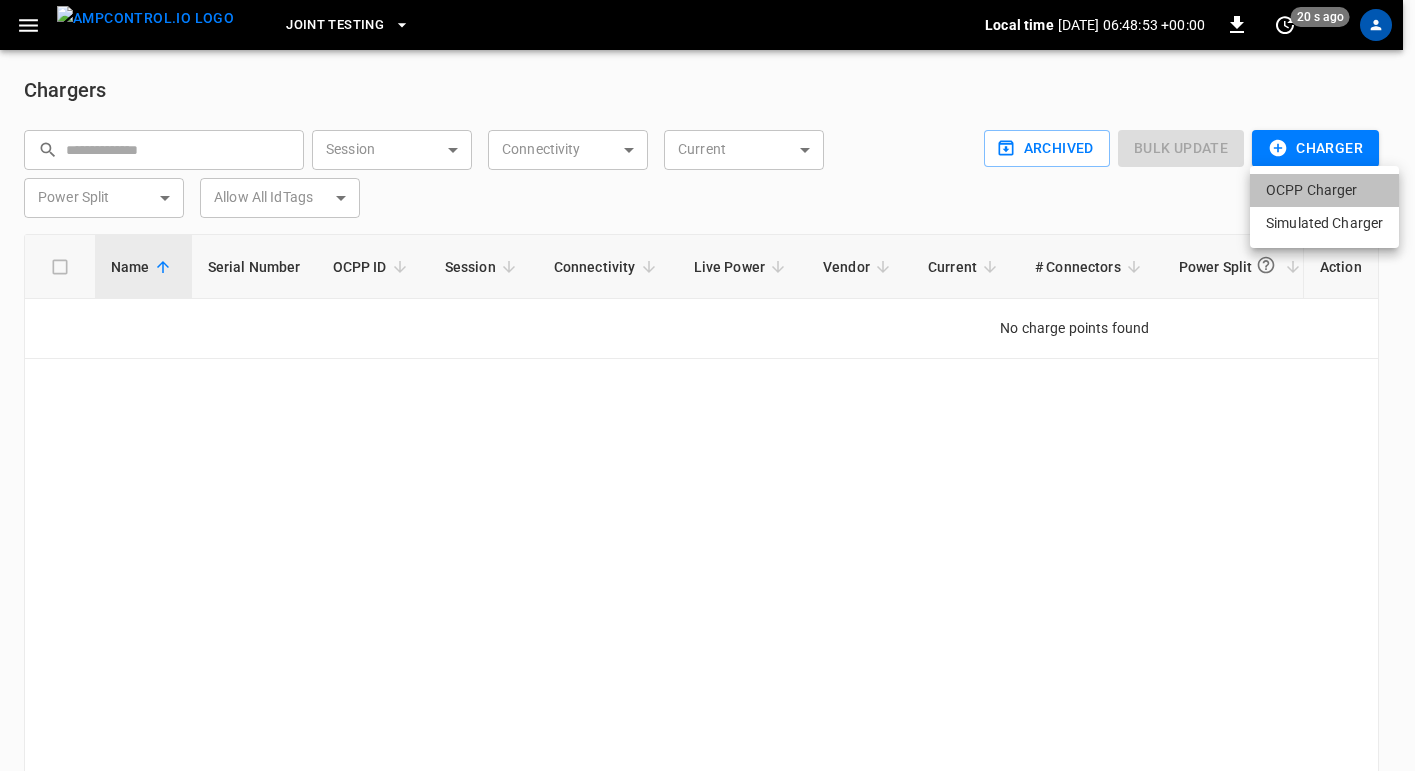 click on "OCPP Charger" at bounding box center [1324, 190] 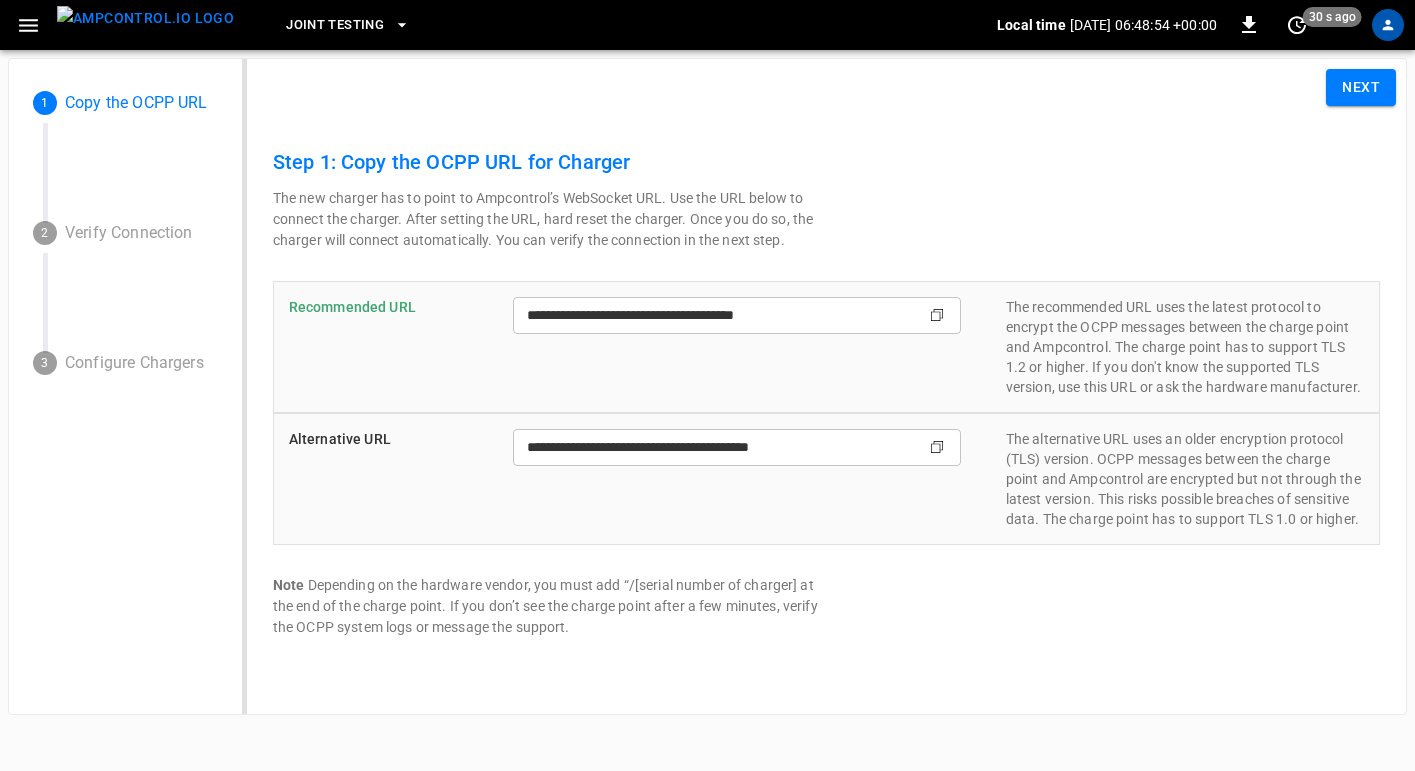 type on "**********" 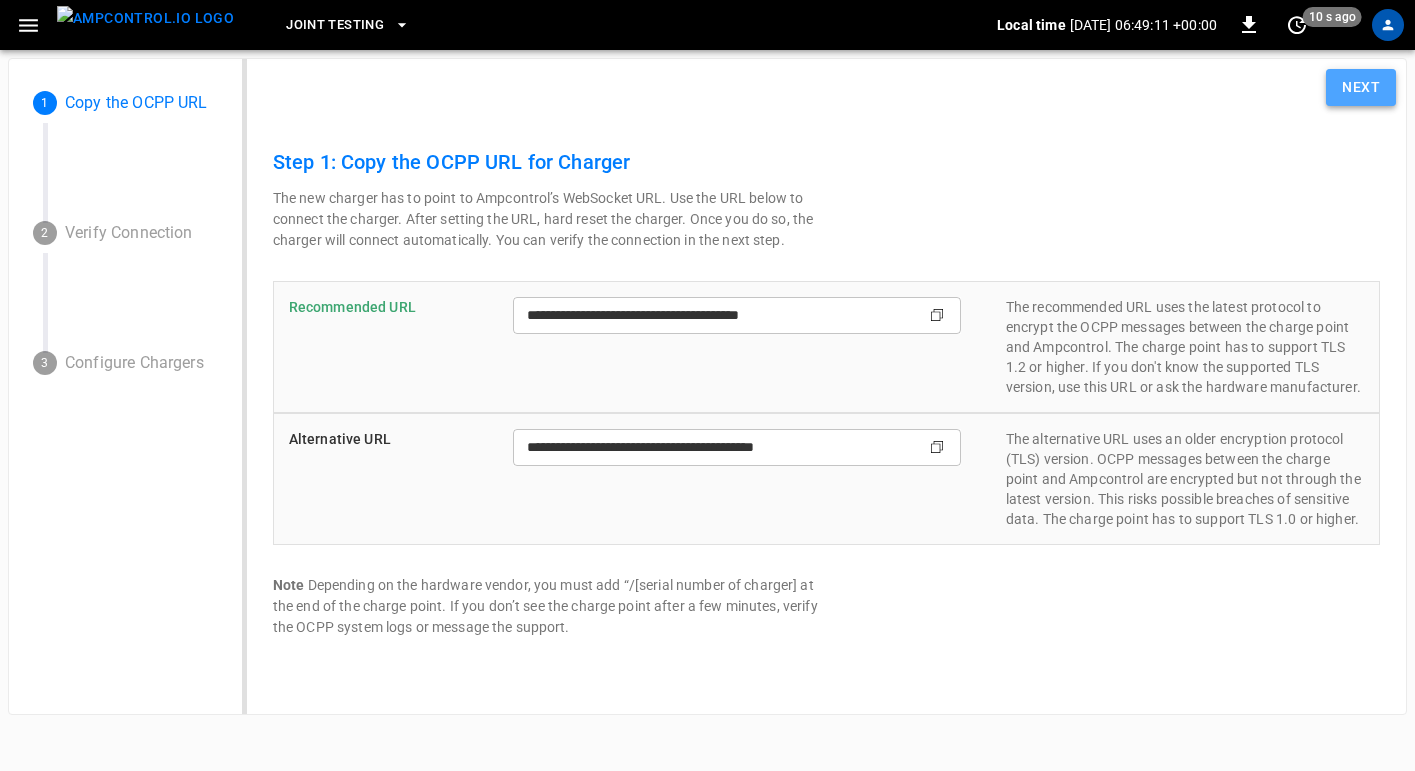 click on "Next" at bounding box center (1361, 87) 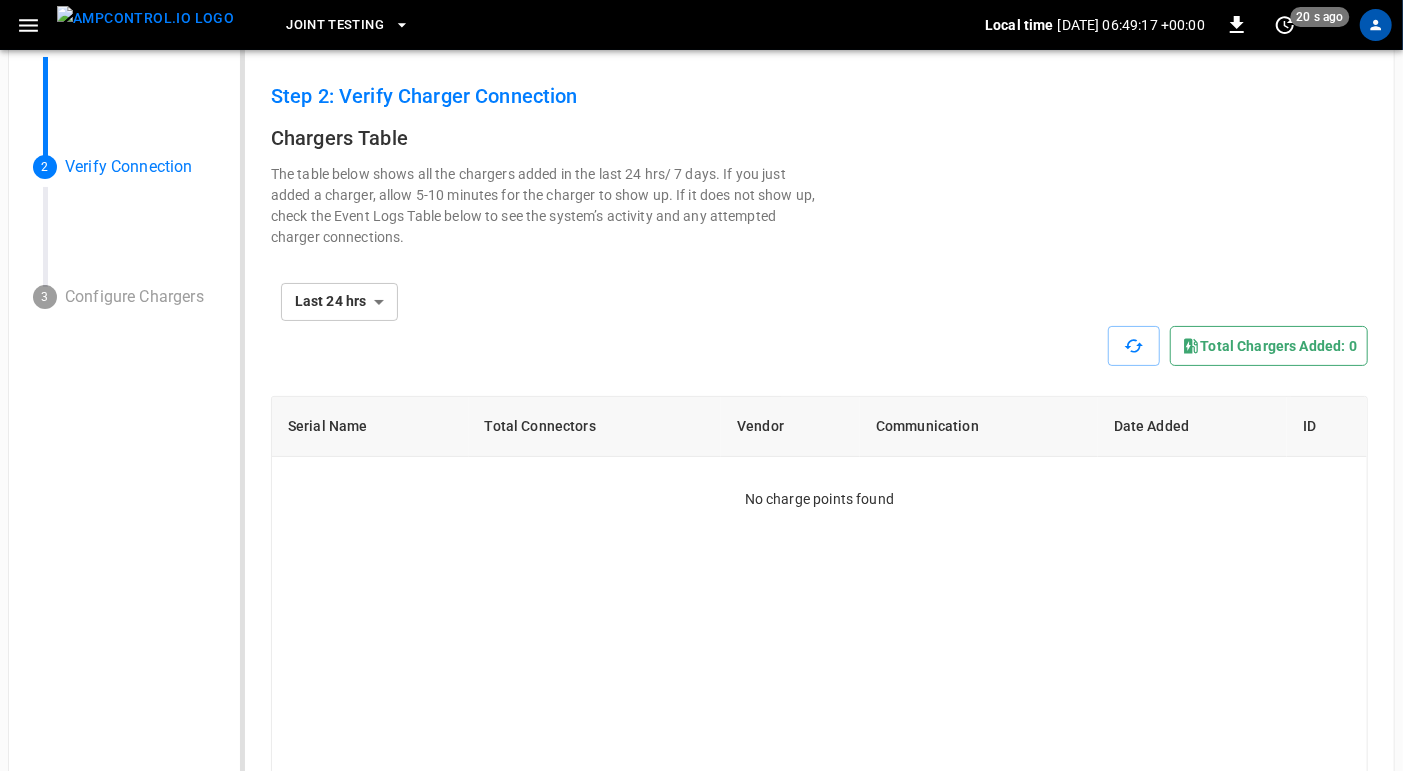 scroll, scrollTop: 0, scrollLeft: 0, axis: both 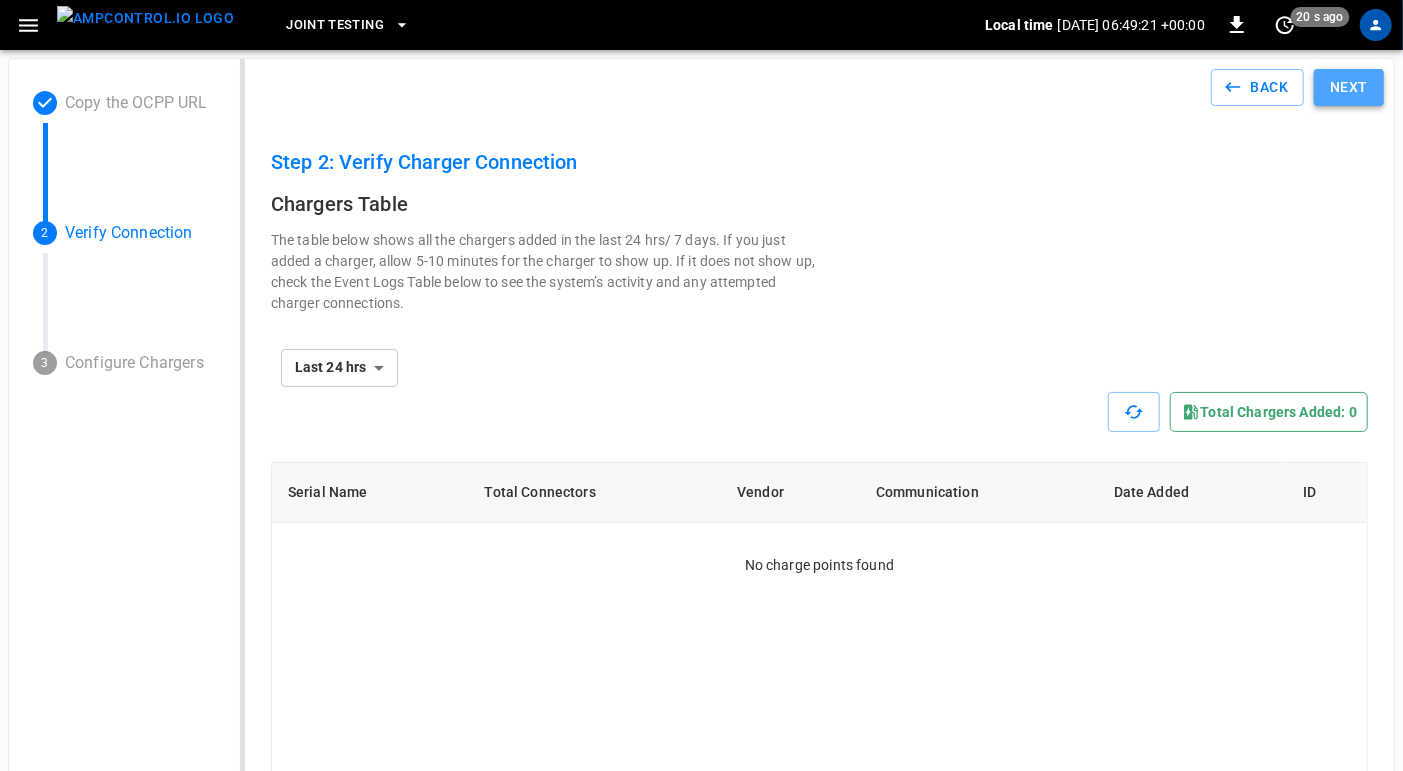 click on "Next" at bounding box center (1349, 87) 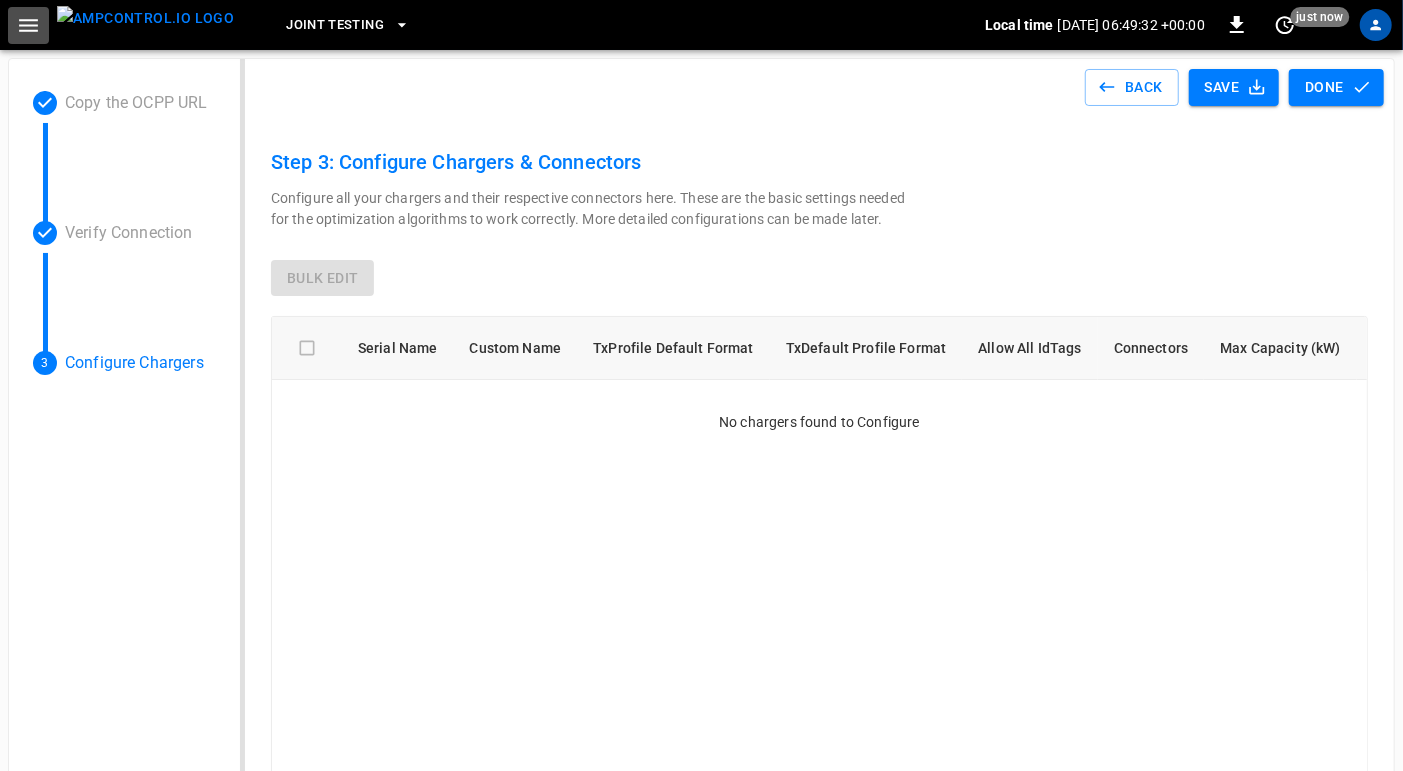 click 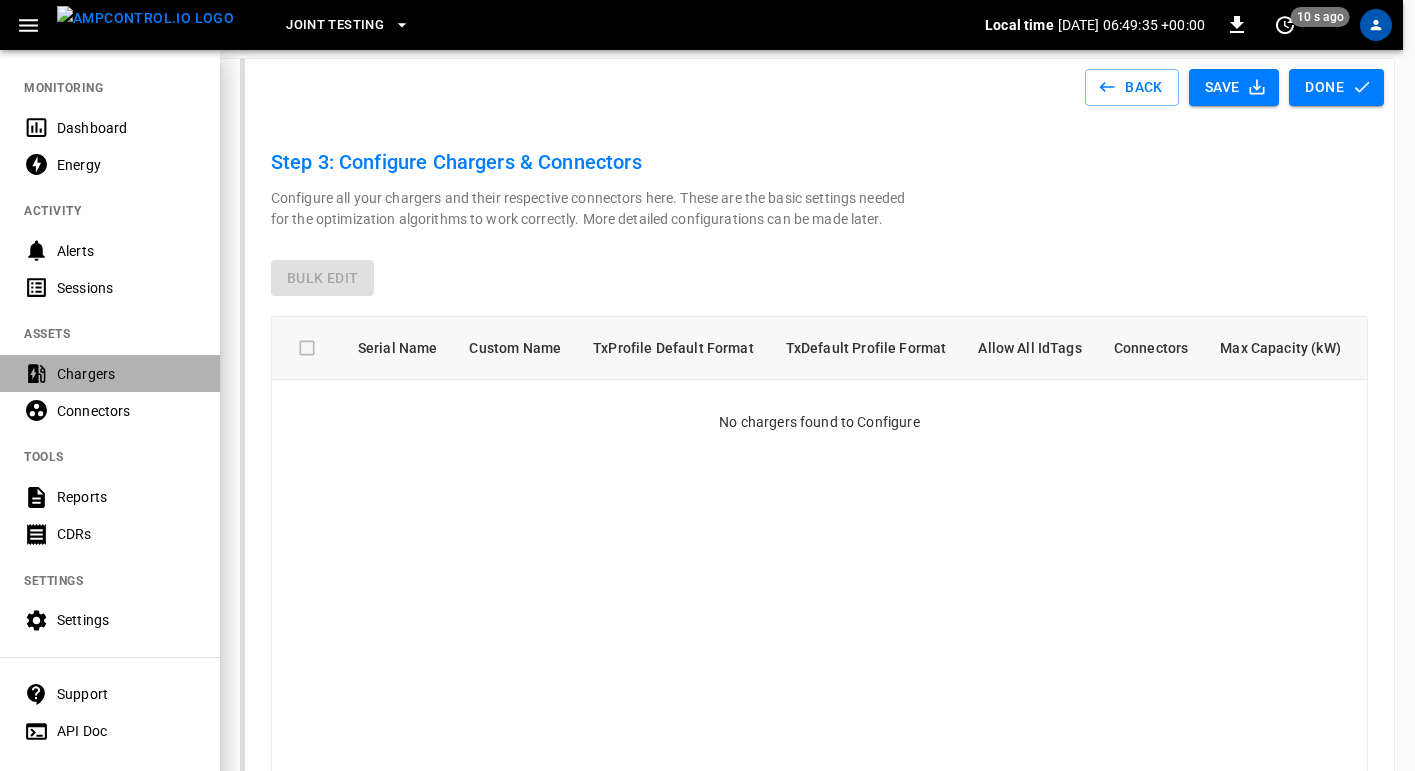 click on "Chargers" at bounding box center (126, 374) 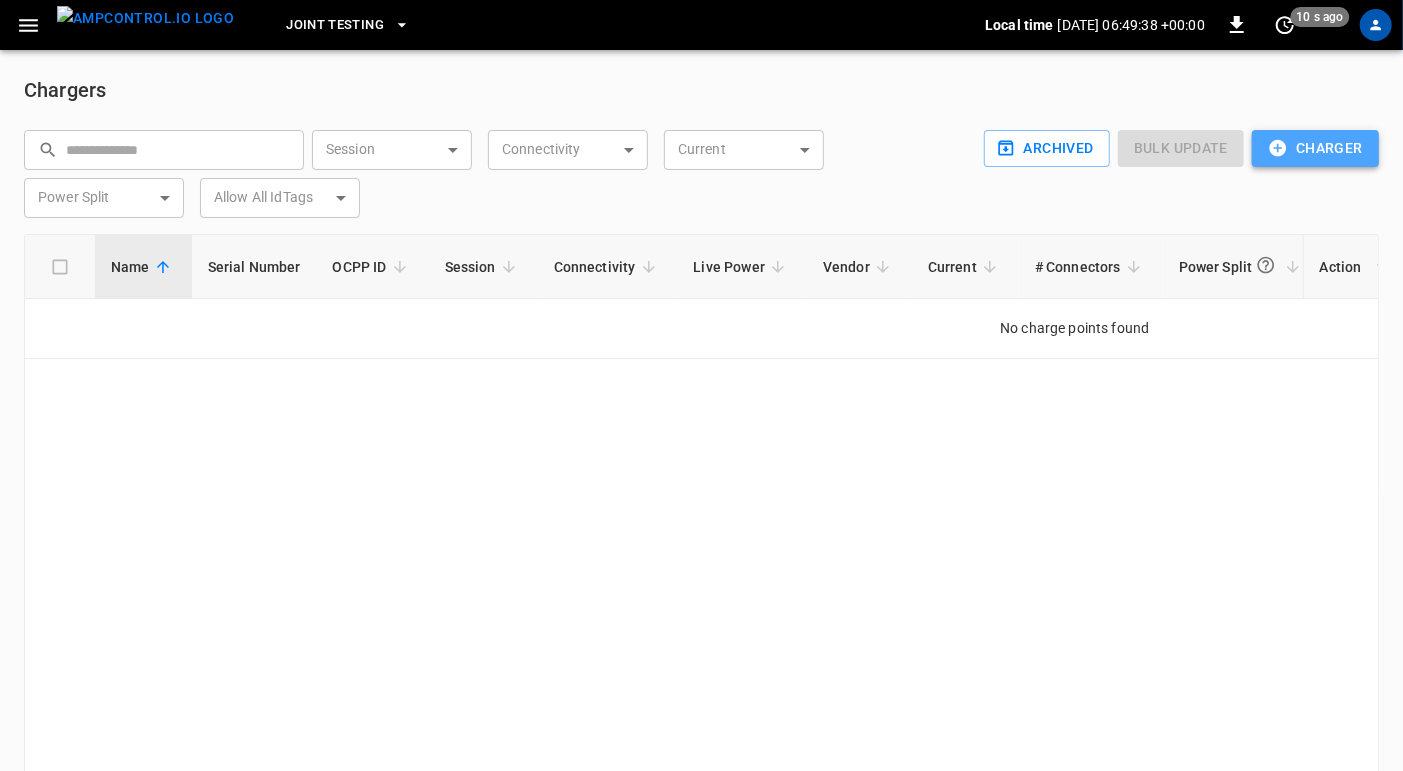 click on "Charger" at bounding box center [1315, 148] 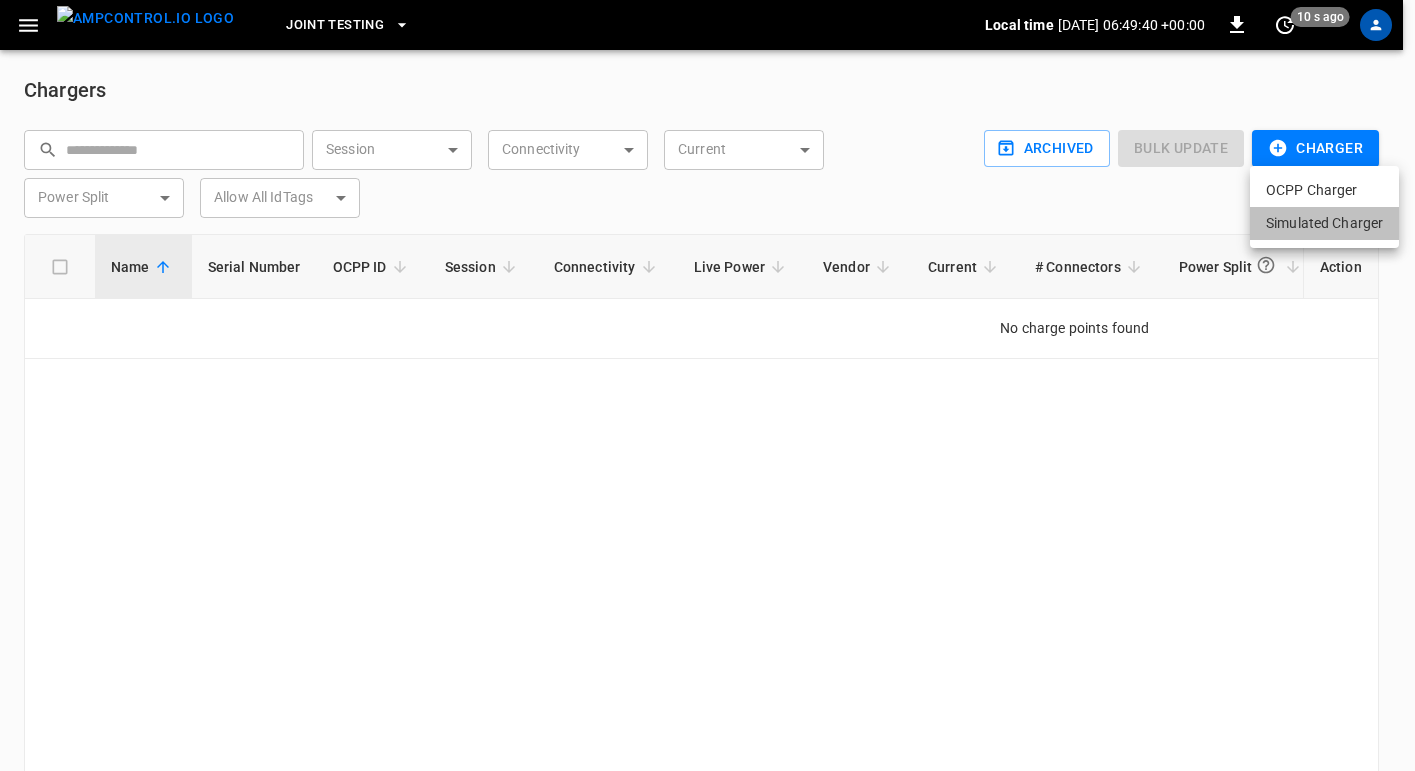 click on "Simulated Charger" at bounding box center (1324, 223) 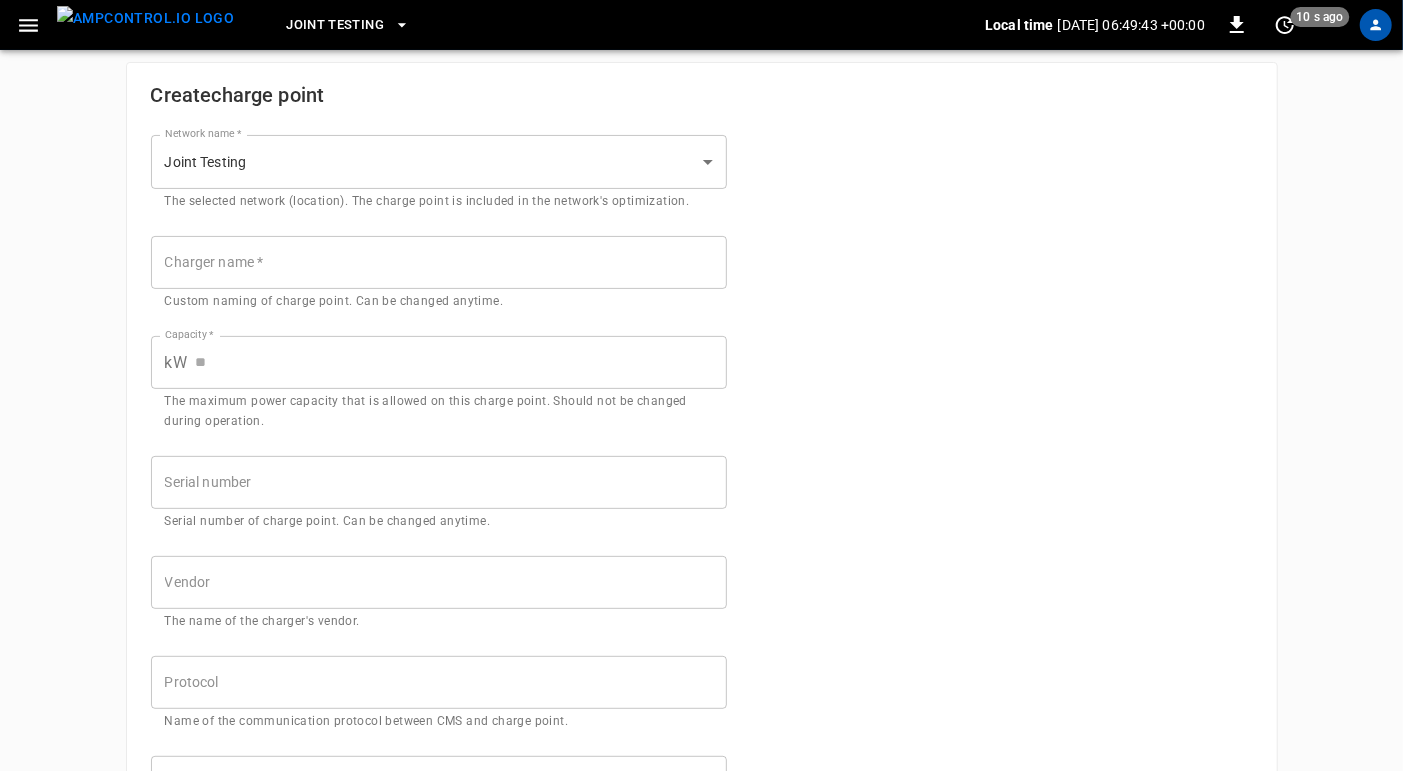 scroll, scrollTop: 42, scrollLeft: 0, axis: vertical 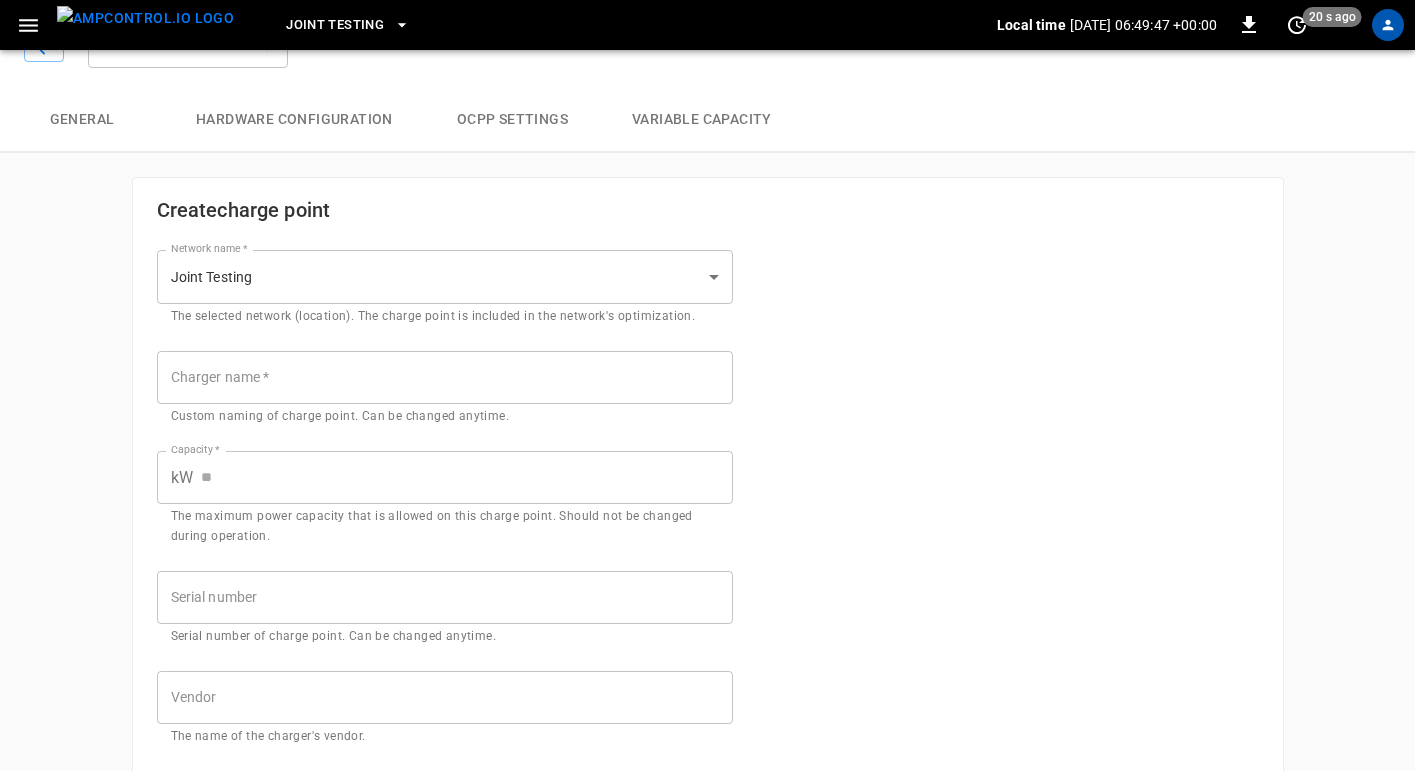 click on "**********" at bounding box center [707, 669] 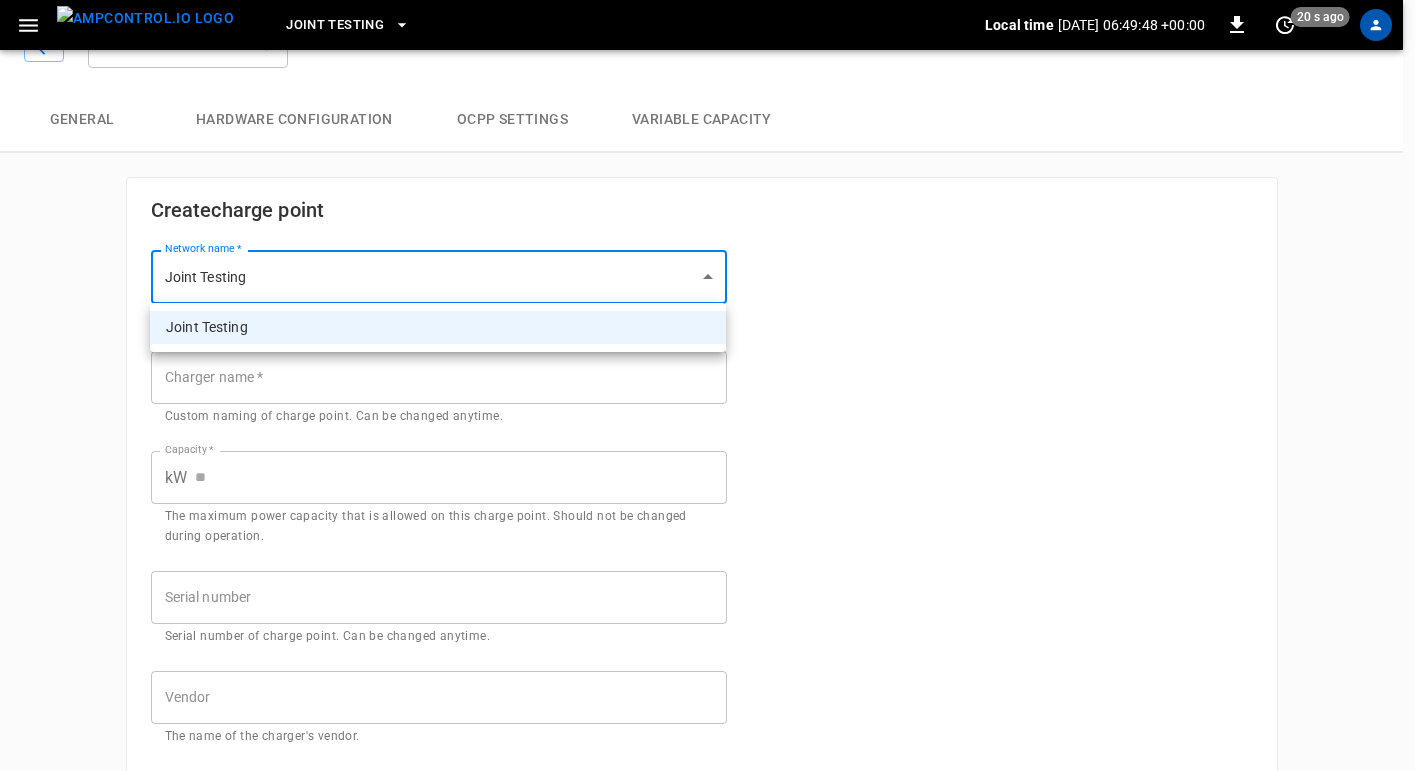 click at bounding box center [707, 385] 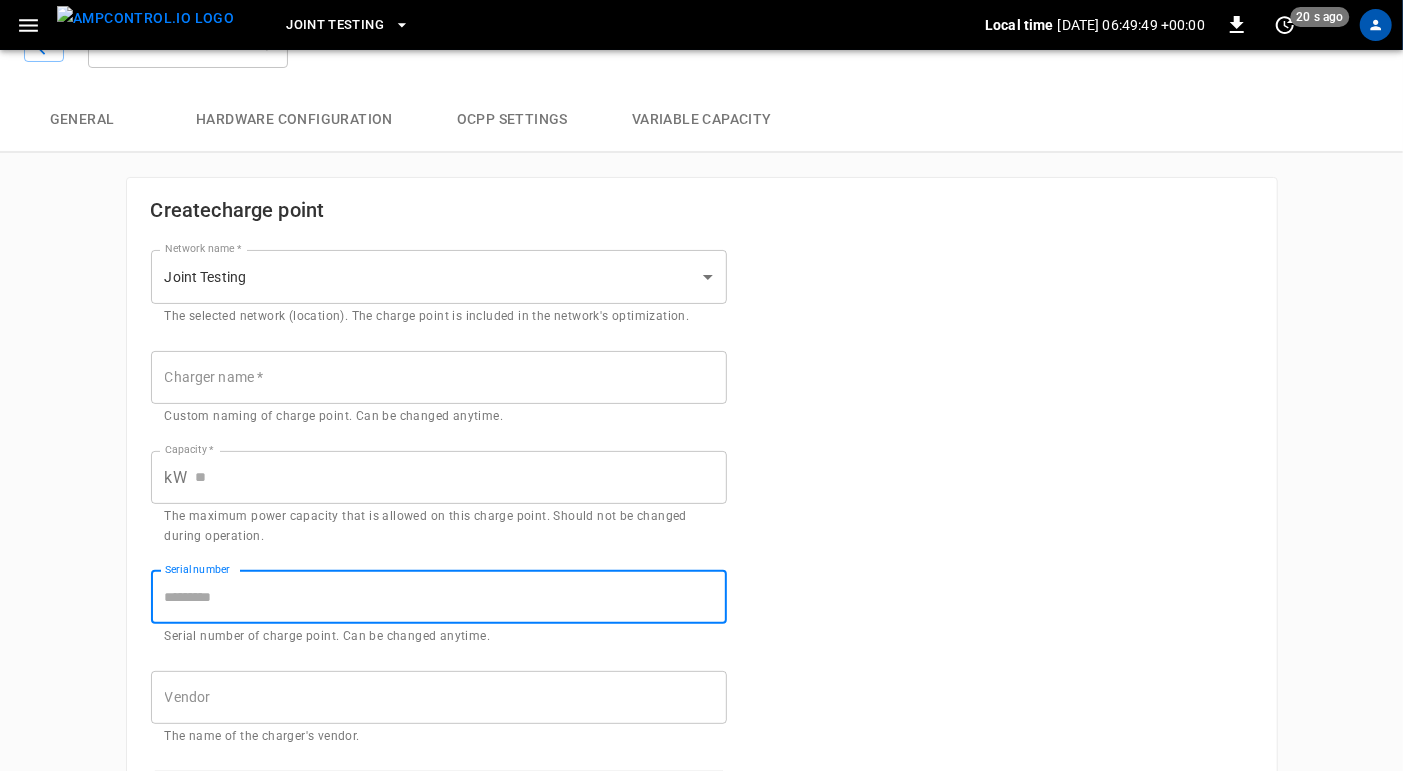 click on "Serial number" at bounding box center [439, 597] 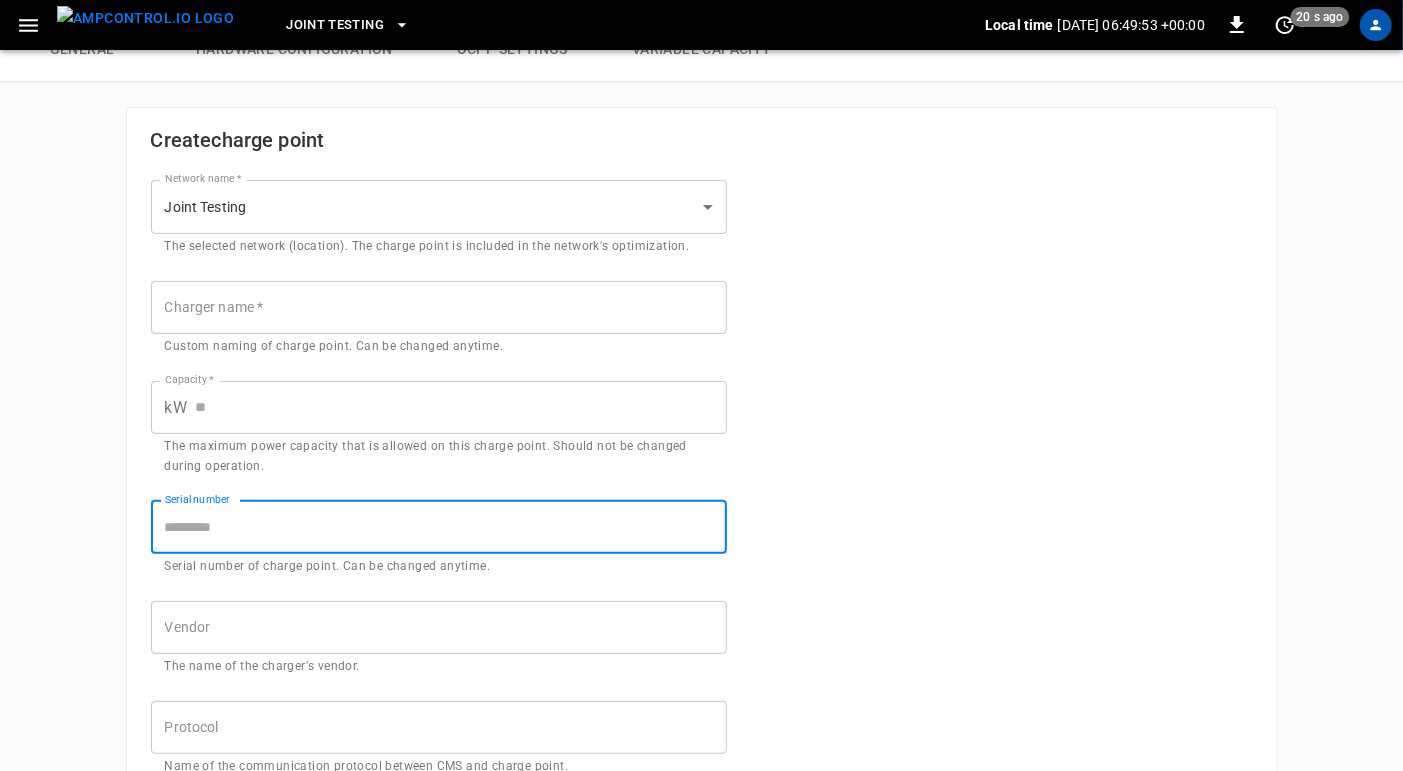 scroll, scrollTop: 0, scrollLeft: 0, axis: both 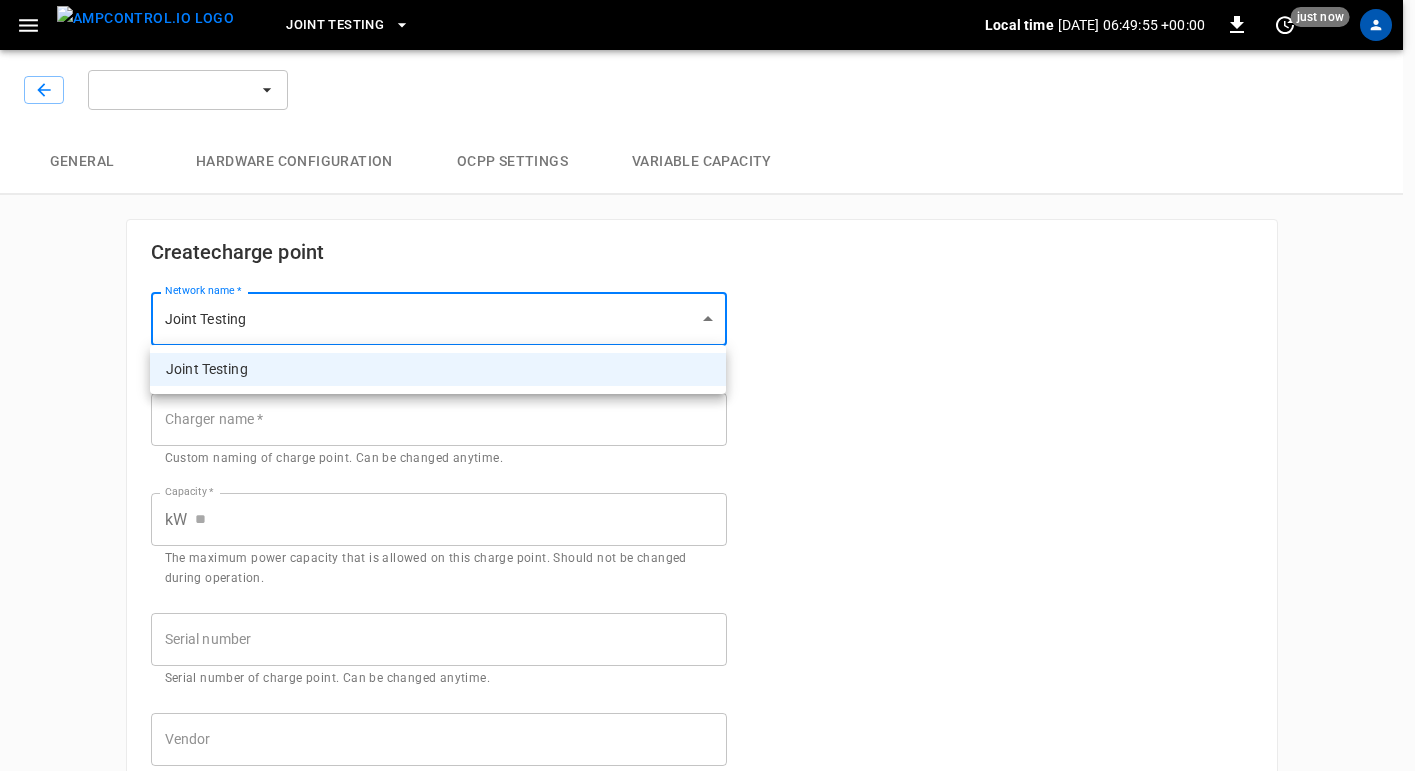 click on "**********" at bounding box center (707, 711) 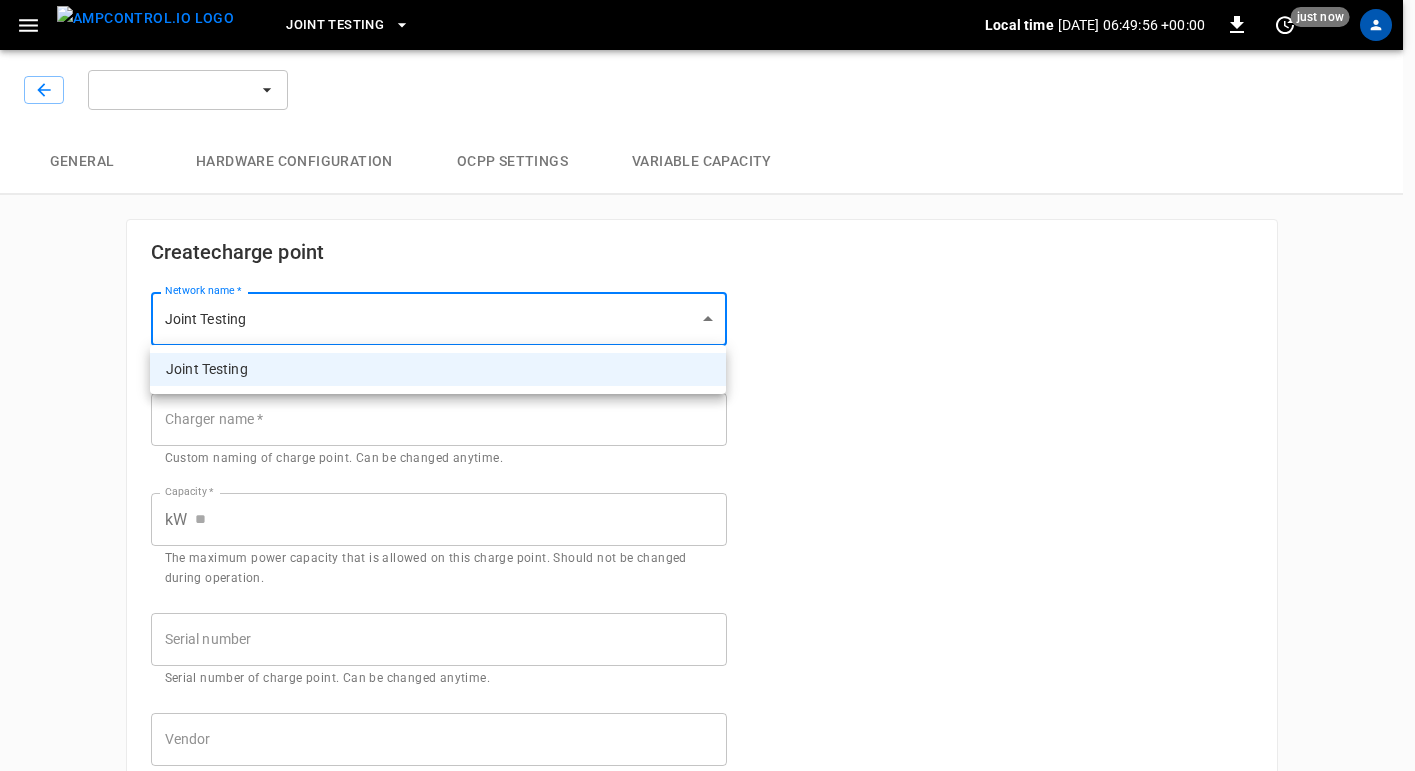 click at bounding box center [707, 385] 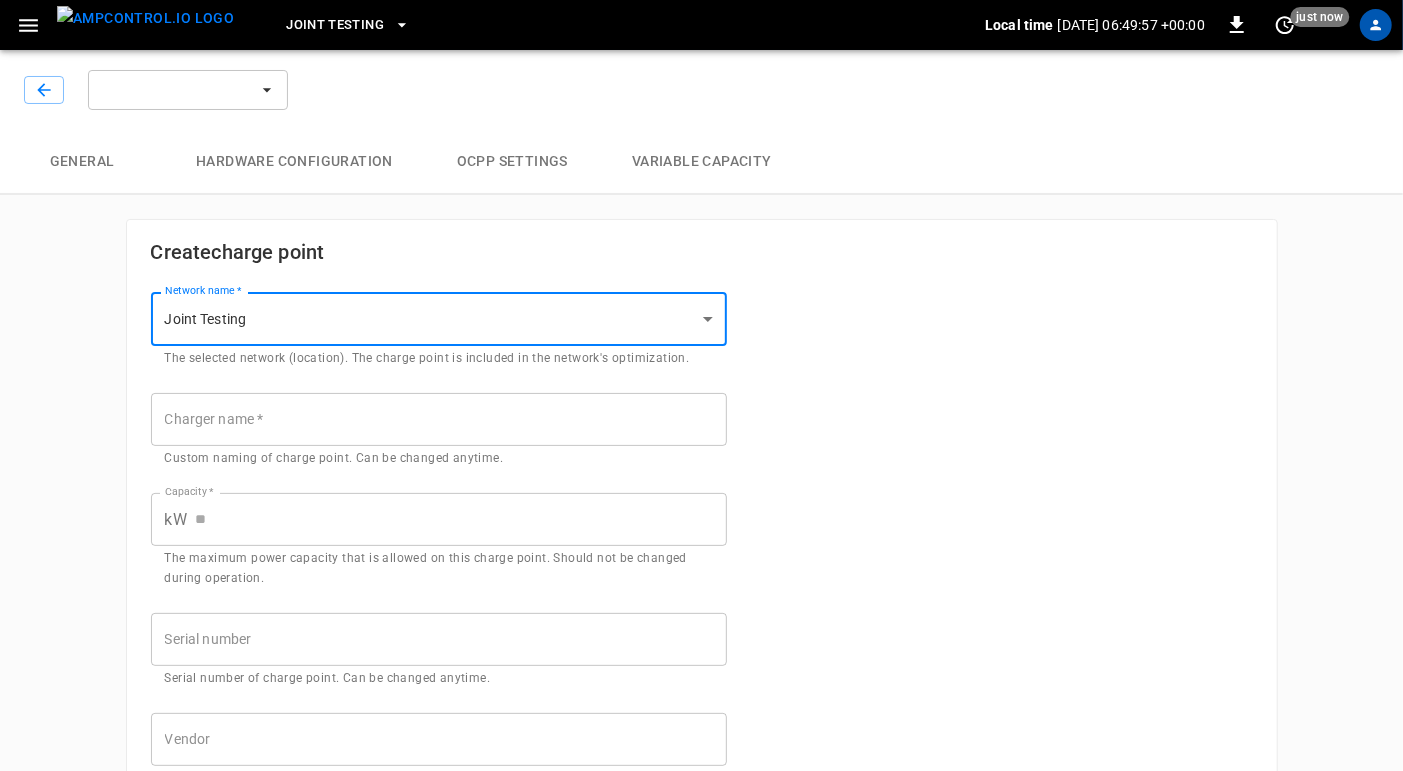 click on "Charger name   *" at bounding box center (439, 419) 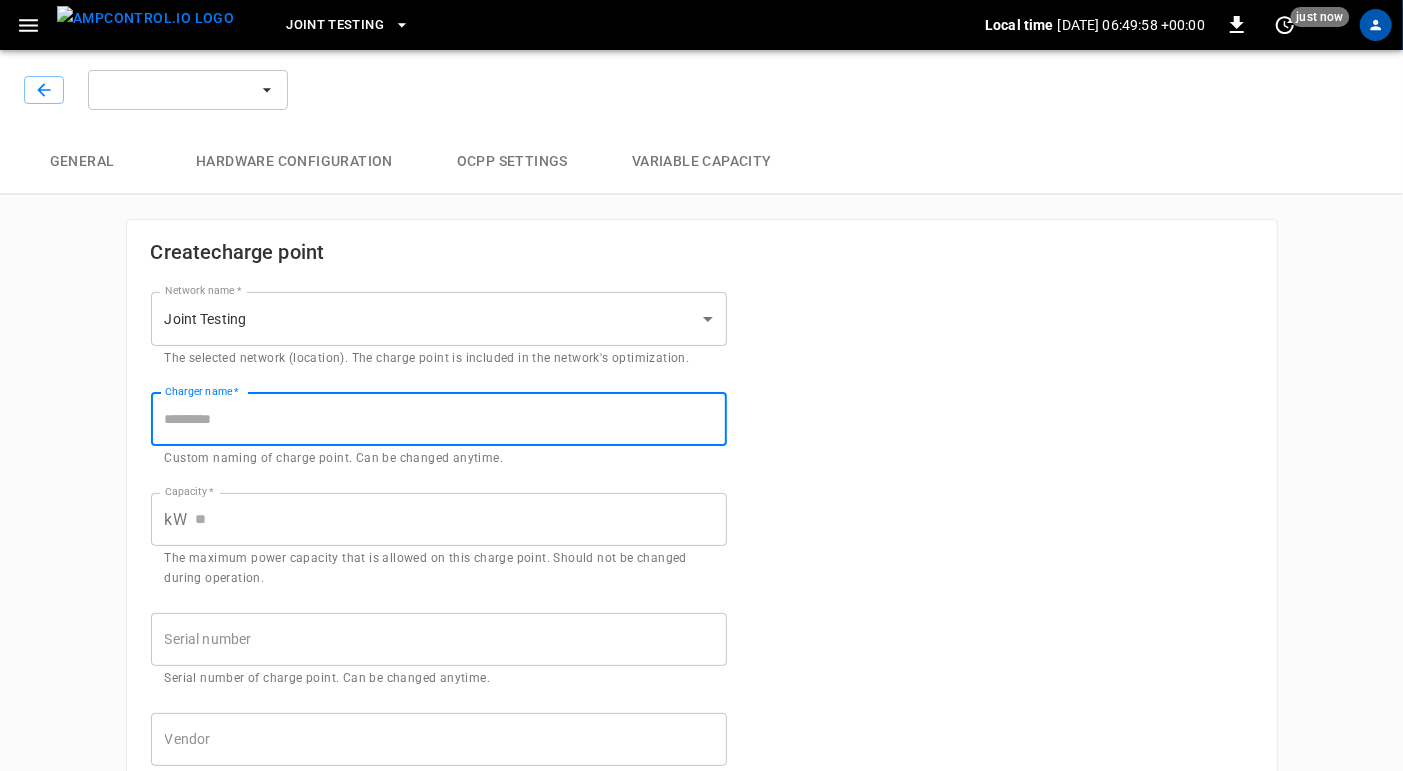 click on "Charger name   *" at bounding box center (439, 419) 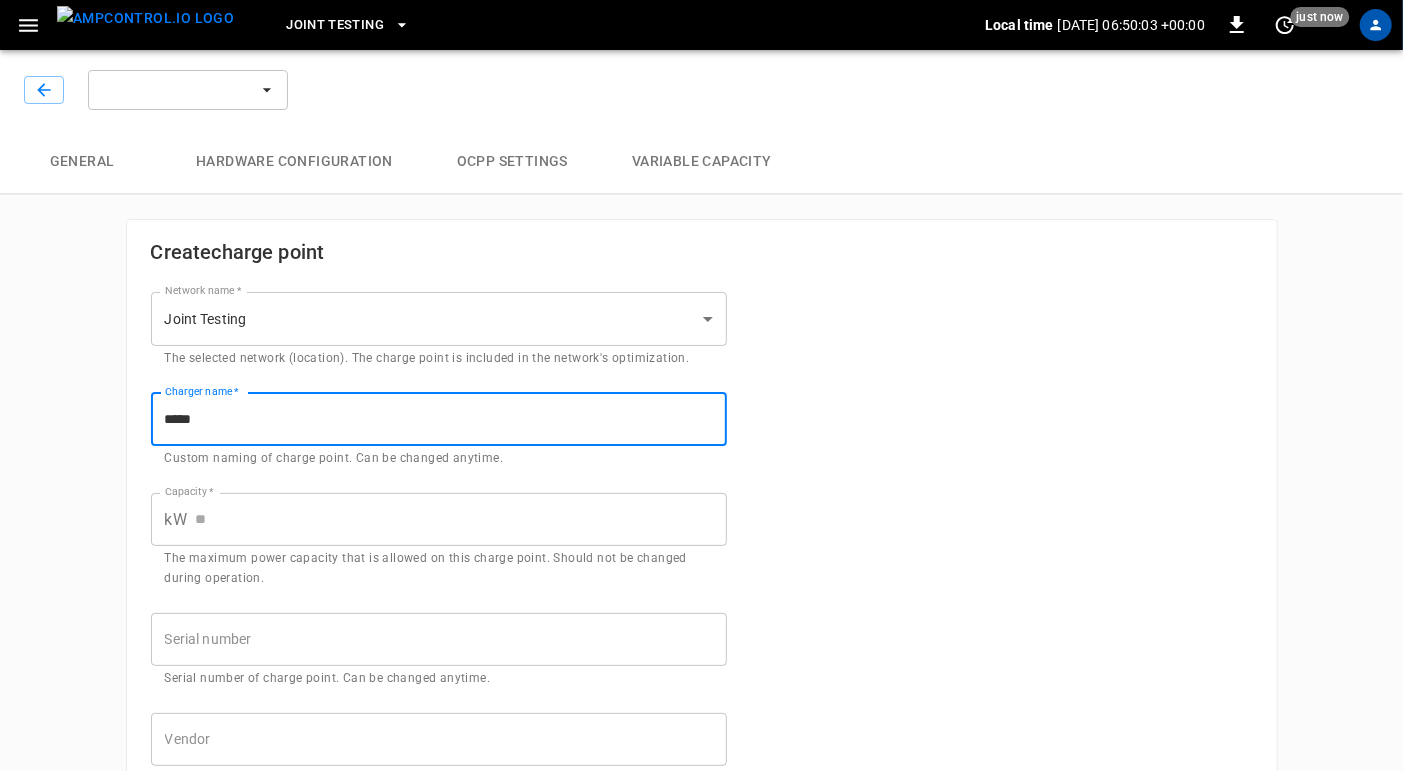 type on "*****" 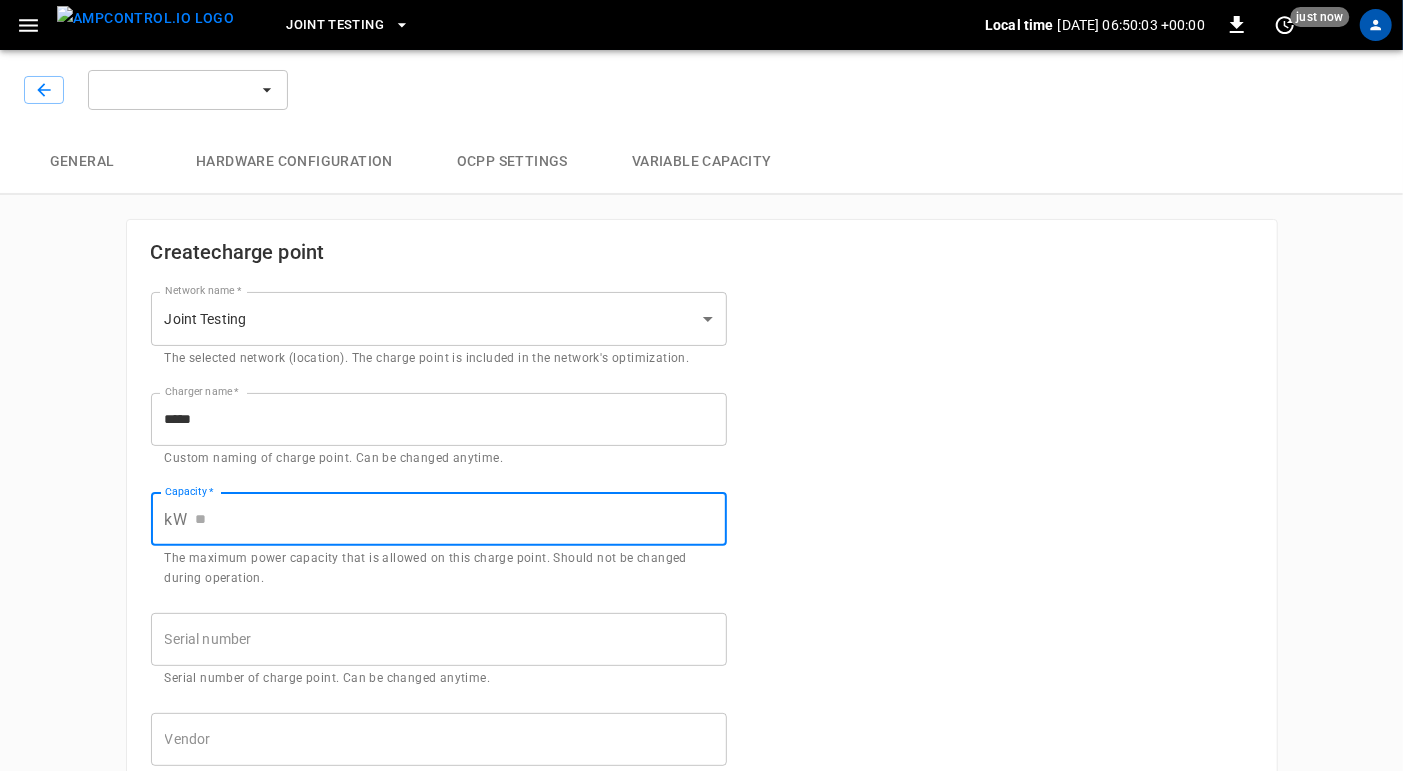 click on "Capacity   *" at bounding box center (461, 519) 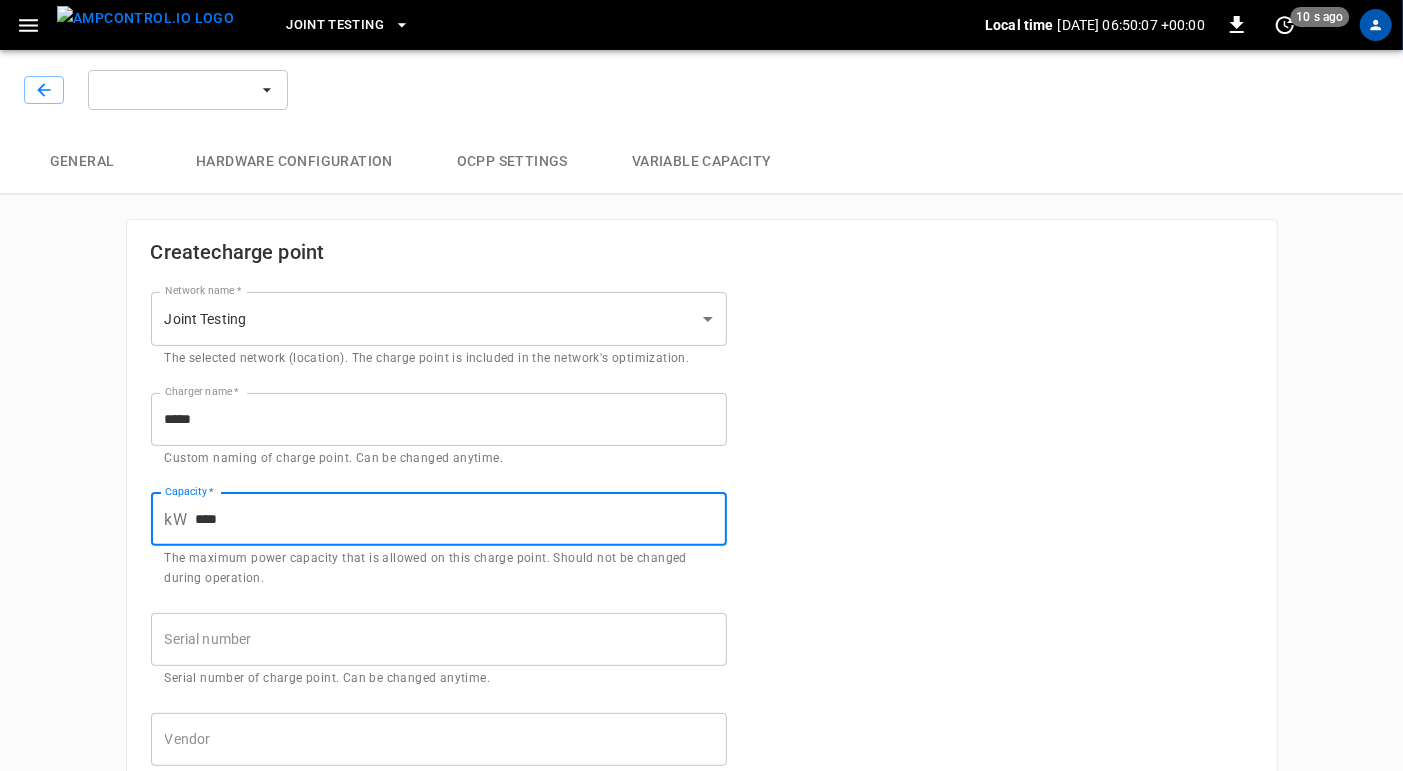type on "****" 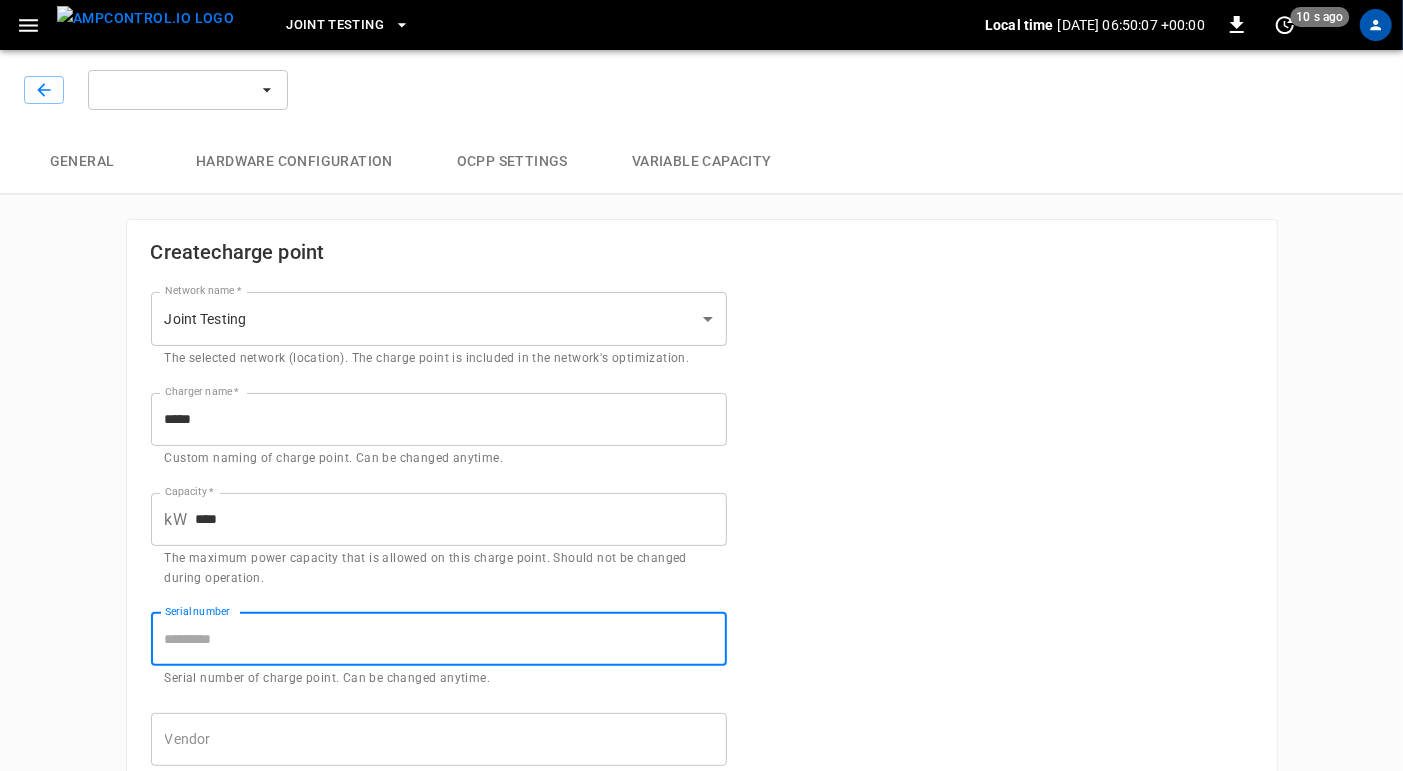 click on "Serial number" at bounding box center (439, 639) 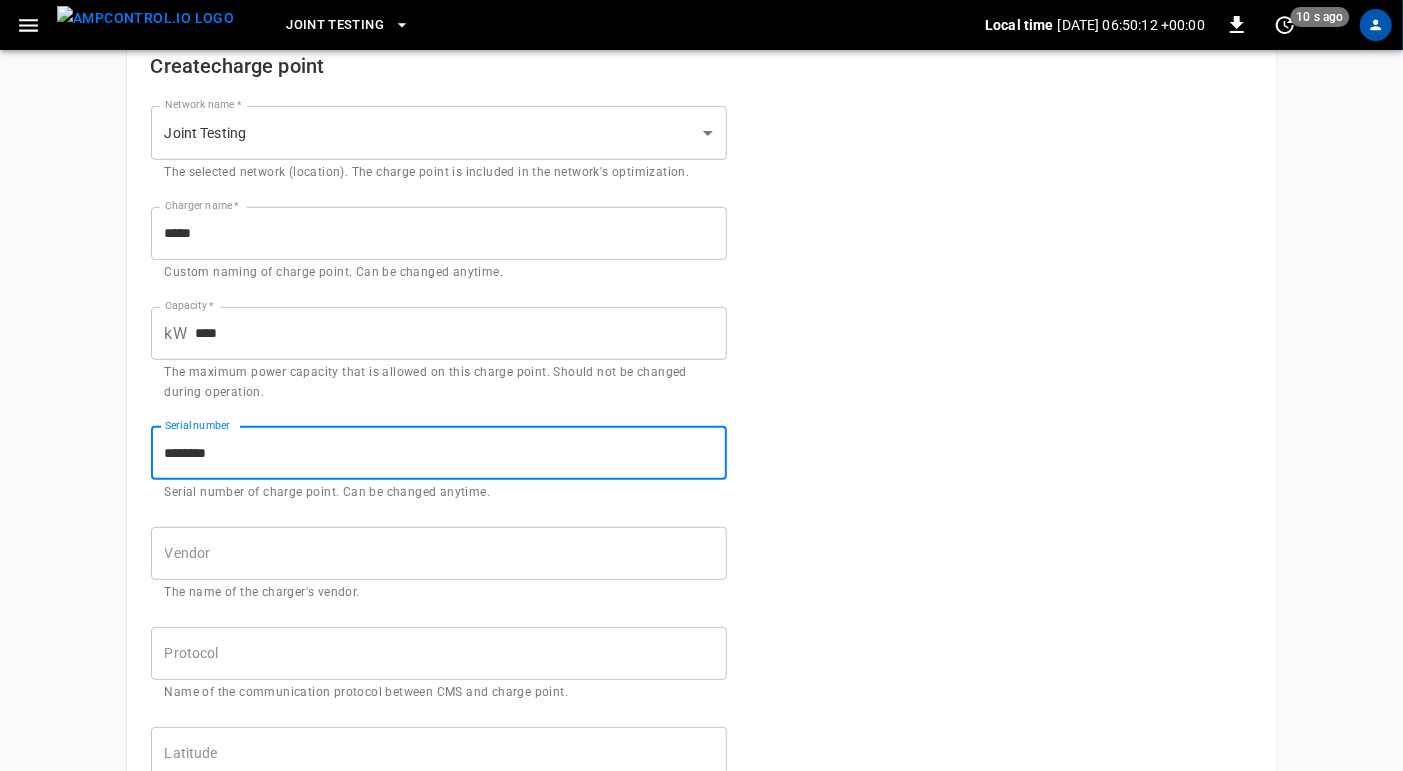 scroll, scrollTop: 199, scrollLeft: 0, axis: vertical 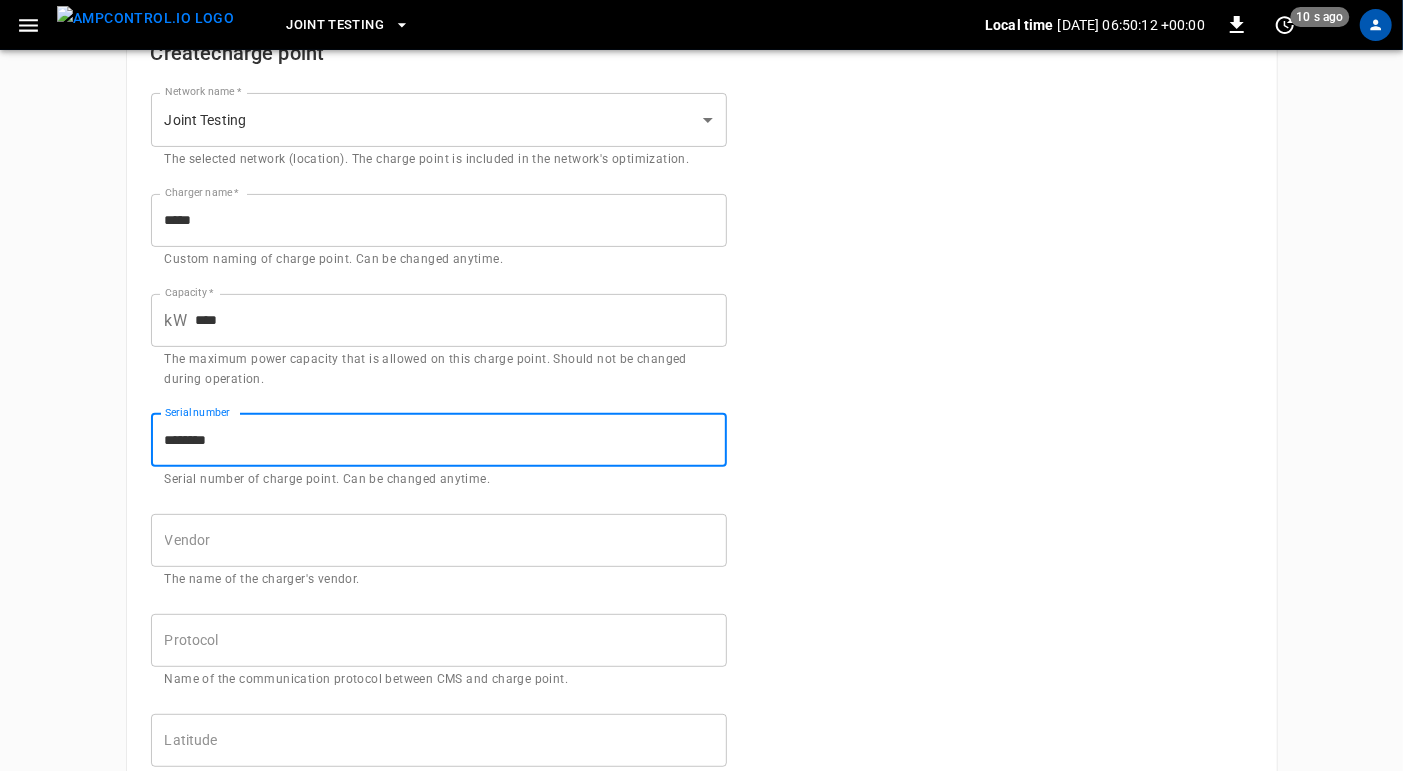 type on "********" 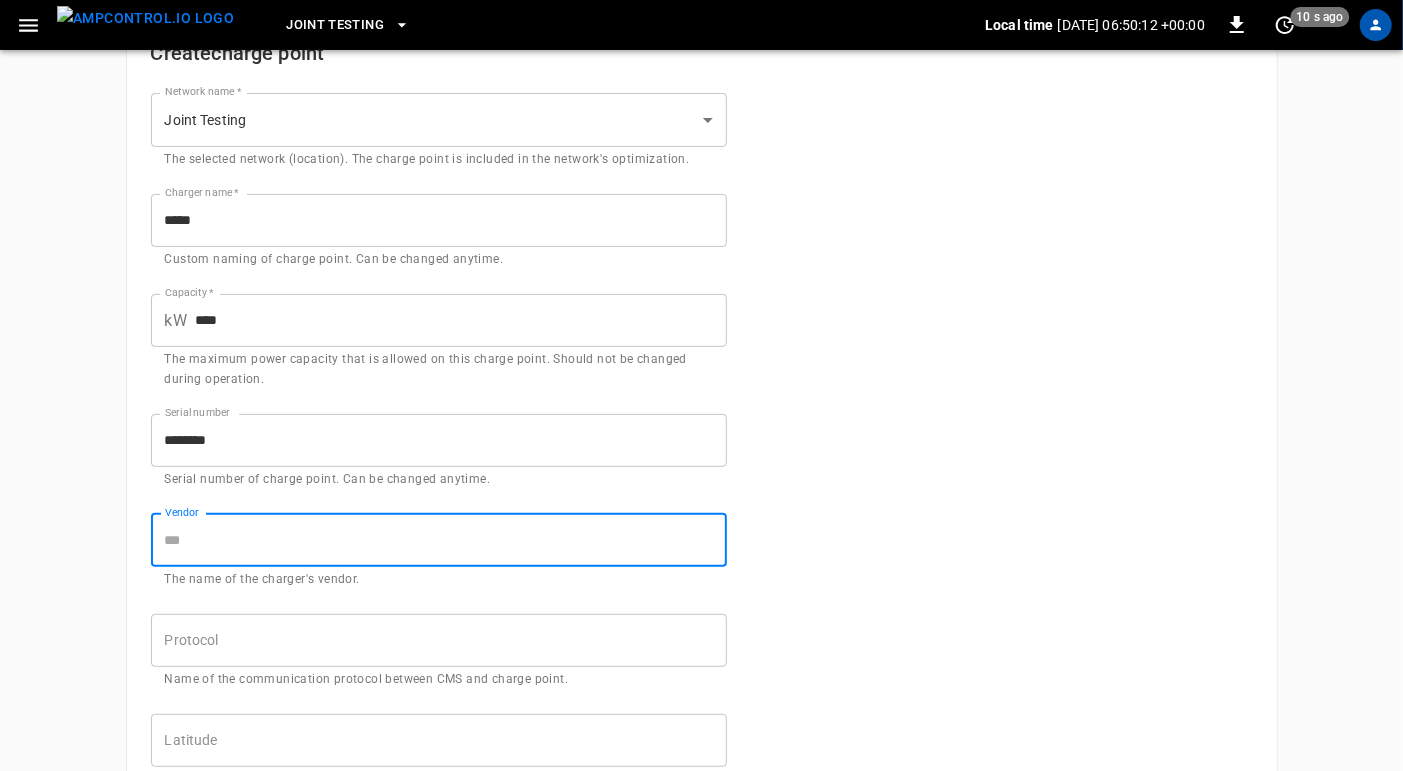 click on "Vendor" at bounding box center [439, 540] 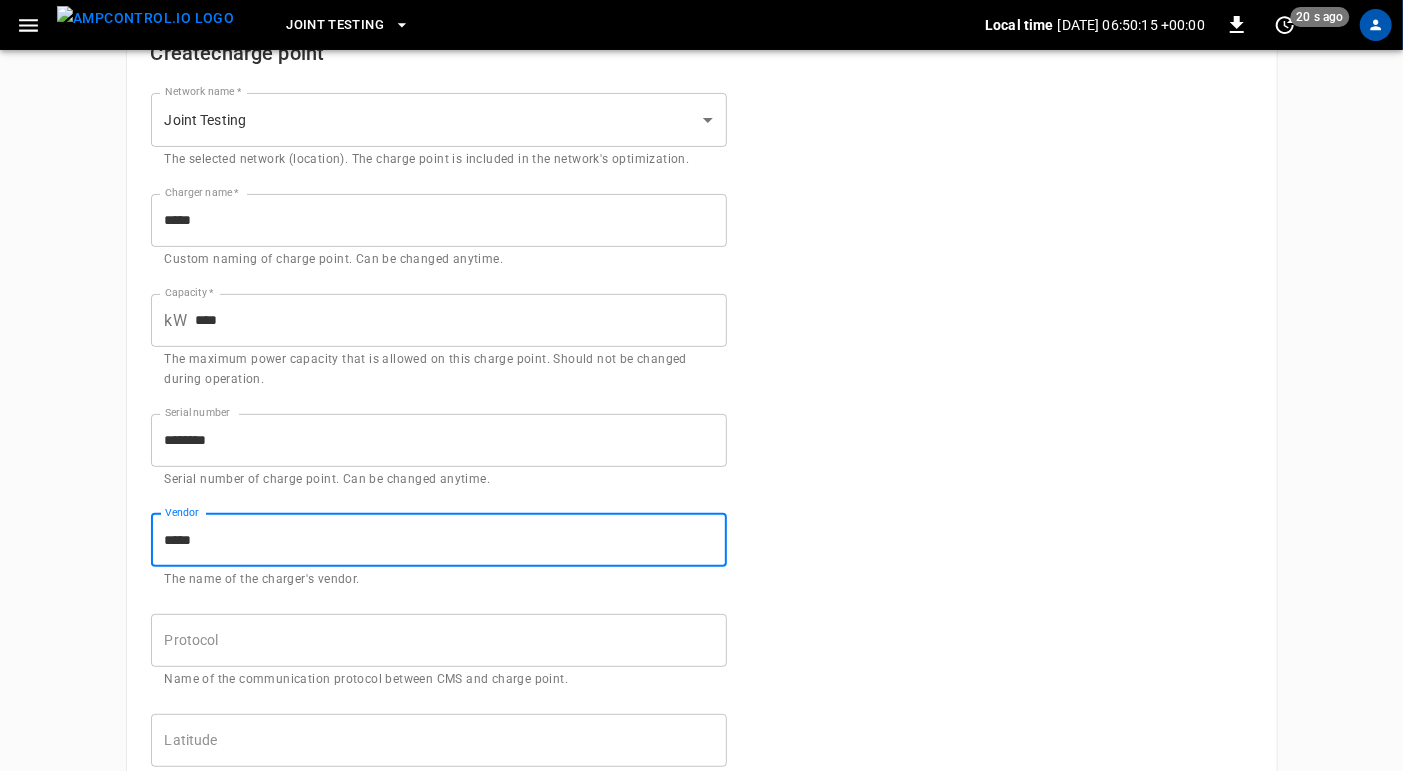 type on "*****" 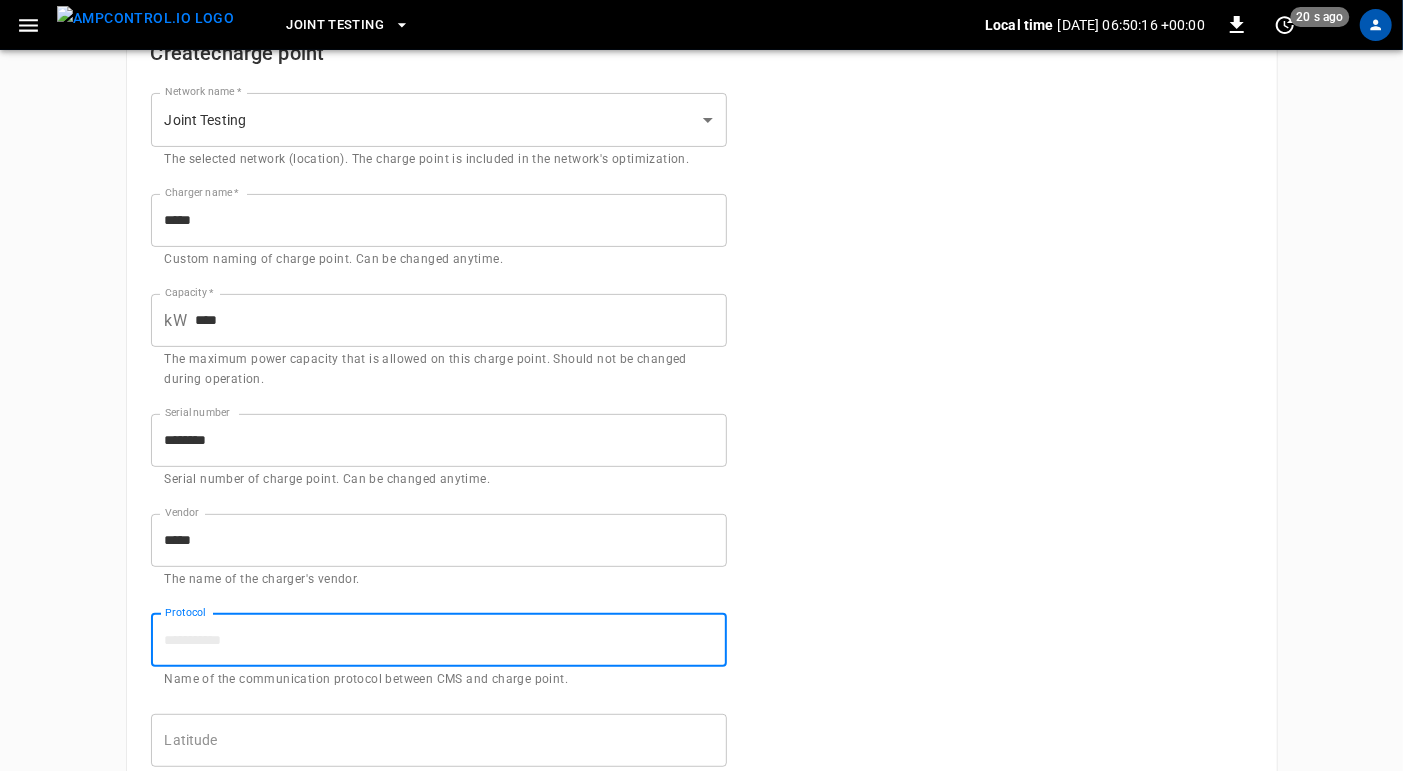click on "Protocol" at bounding box center [439, 640] 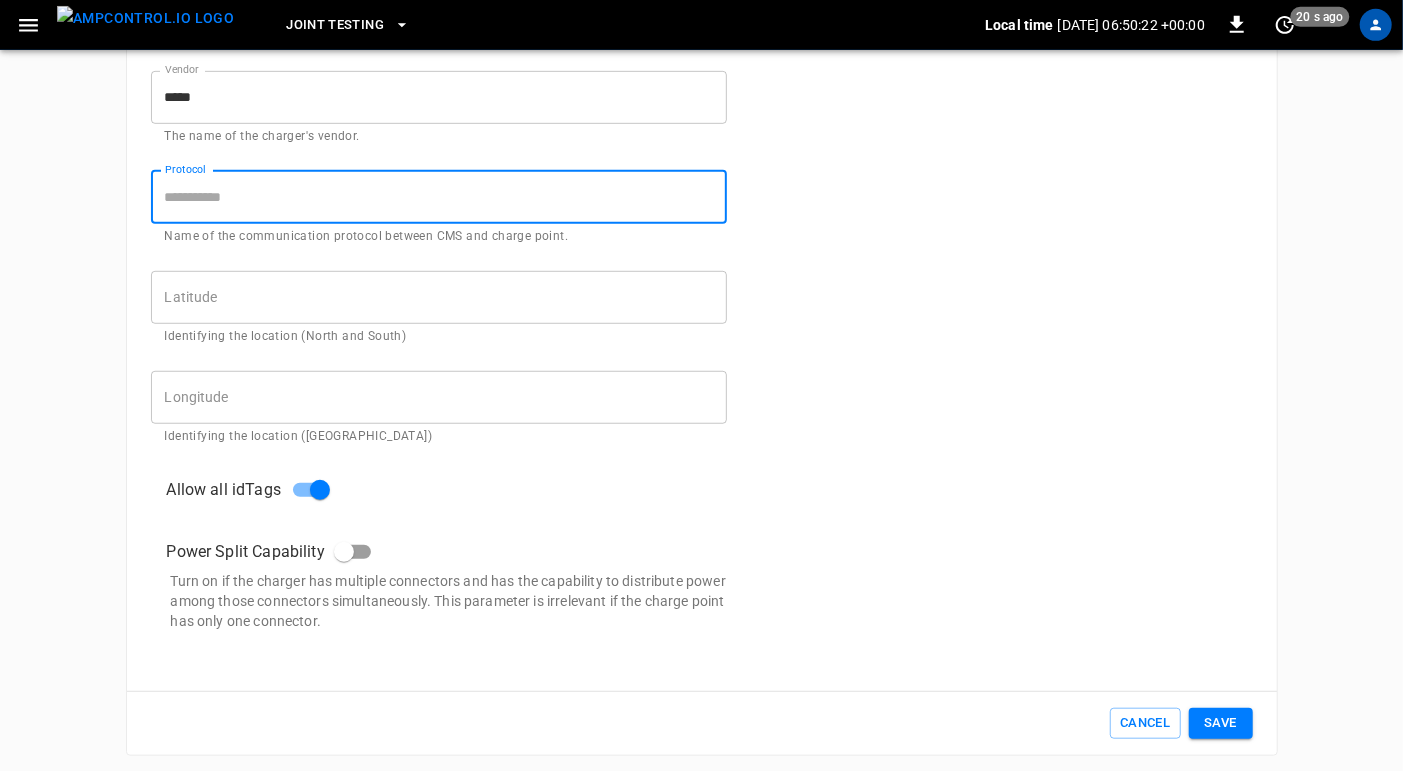scroll, scrollTop: 643, scrollLeft: 0, axis: vertical 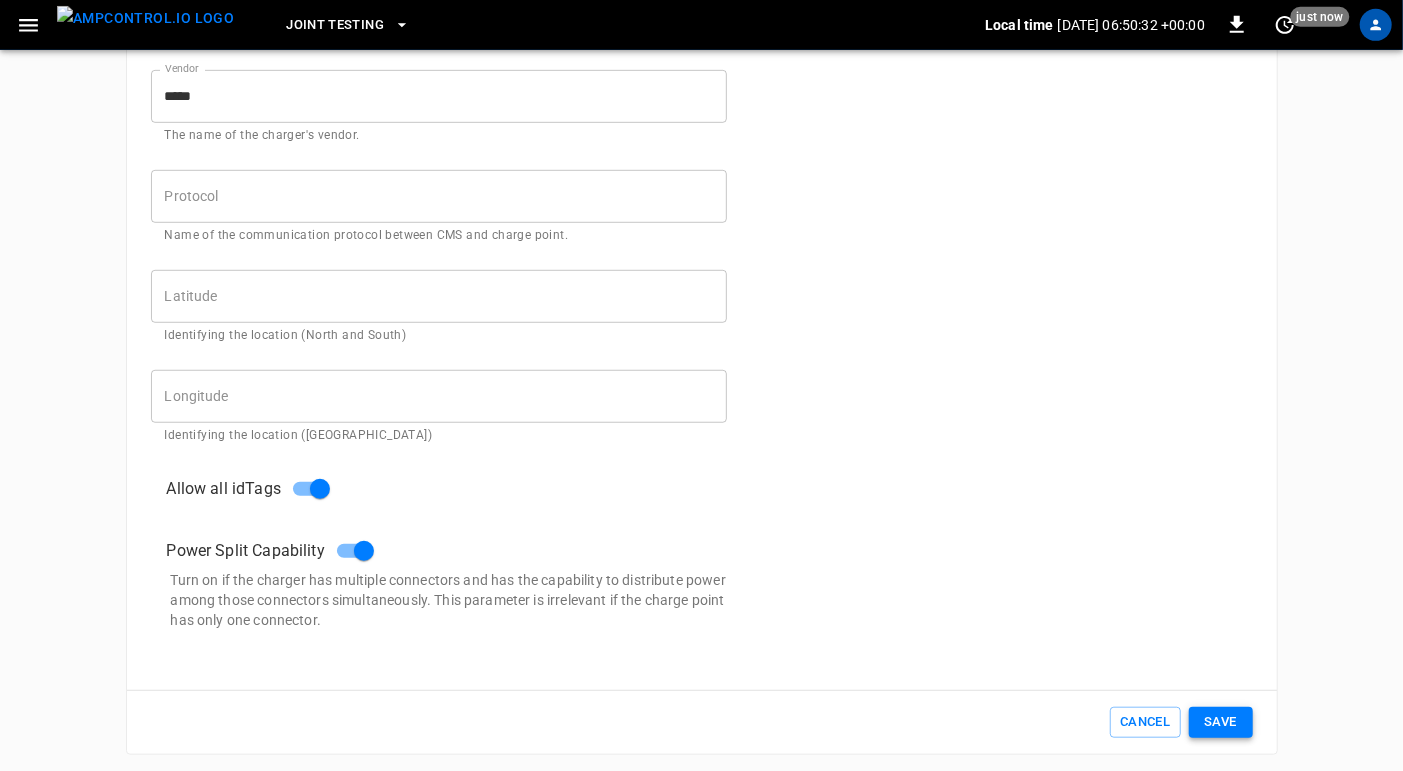 click on "Save" at bounding box center (1221, 722) 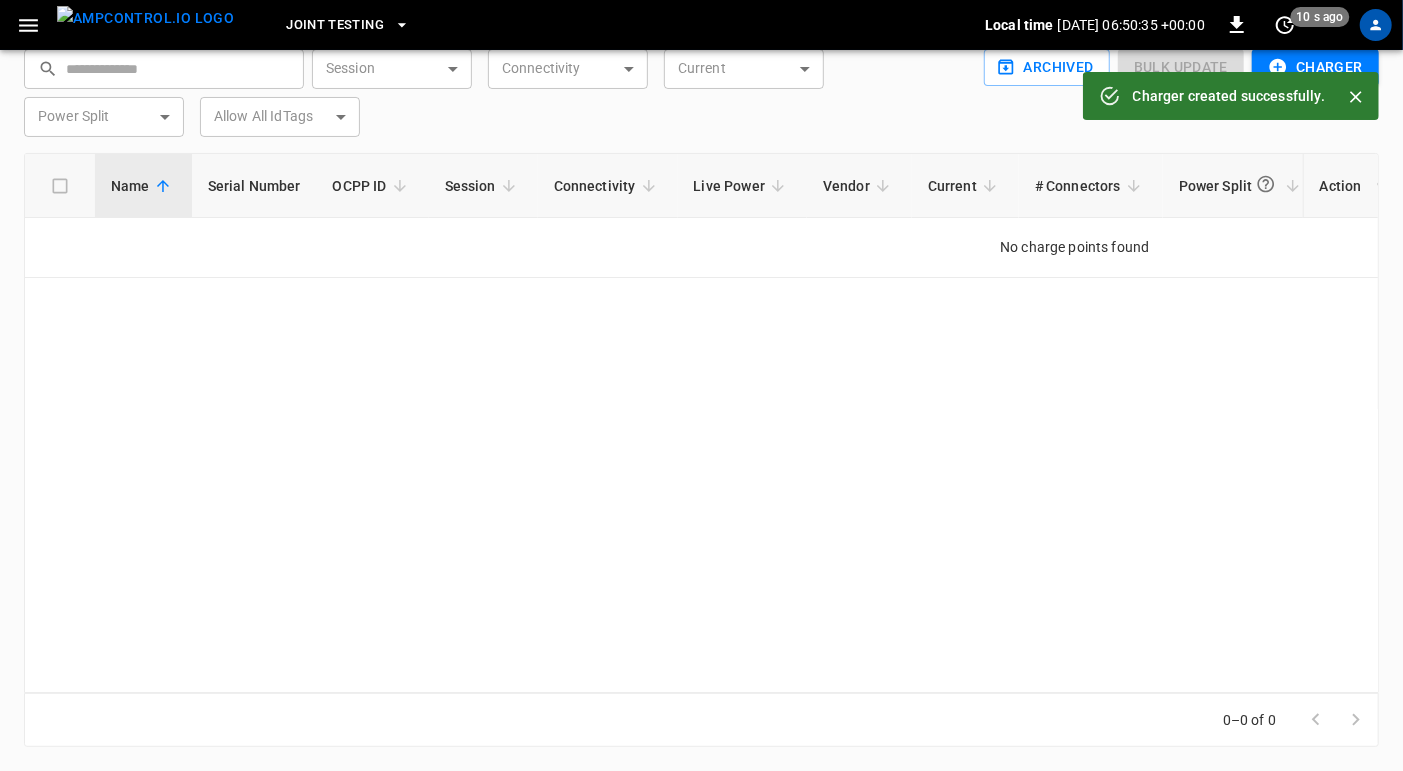 scroll, scrollTop: 0, scrollLeft: 0, axis: both 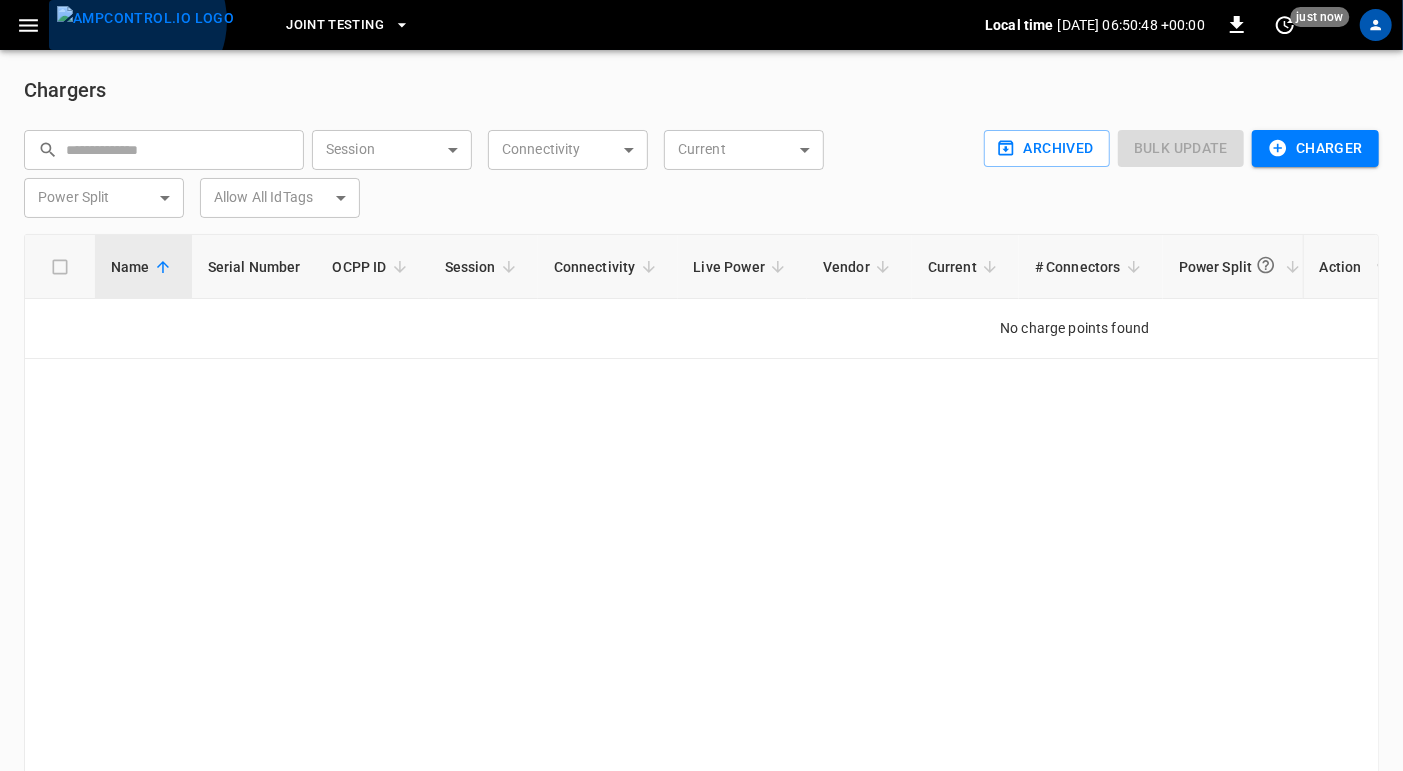 click at bounding box center (145, 18) 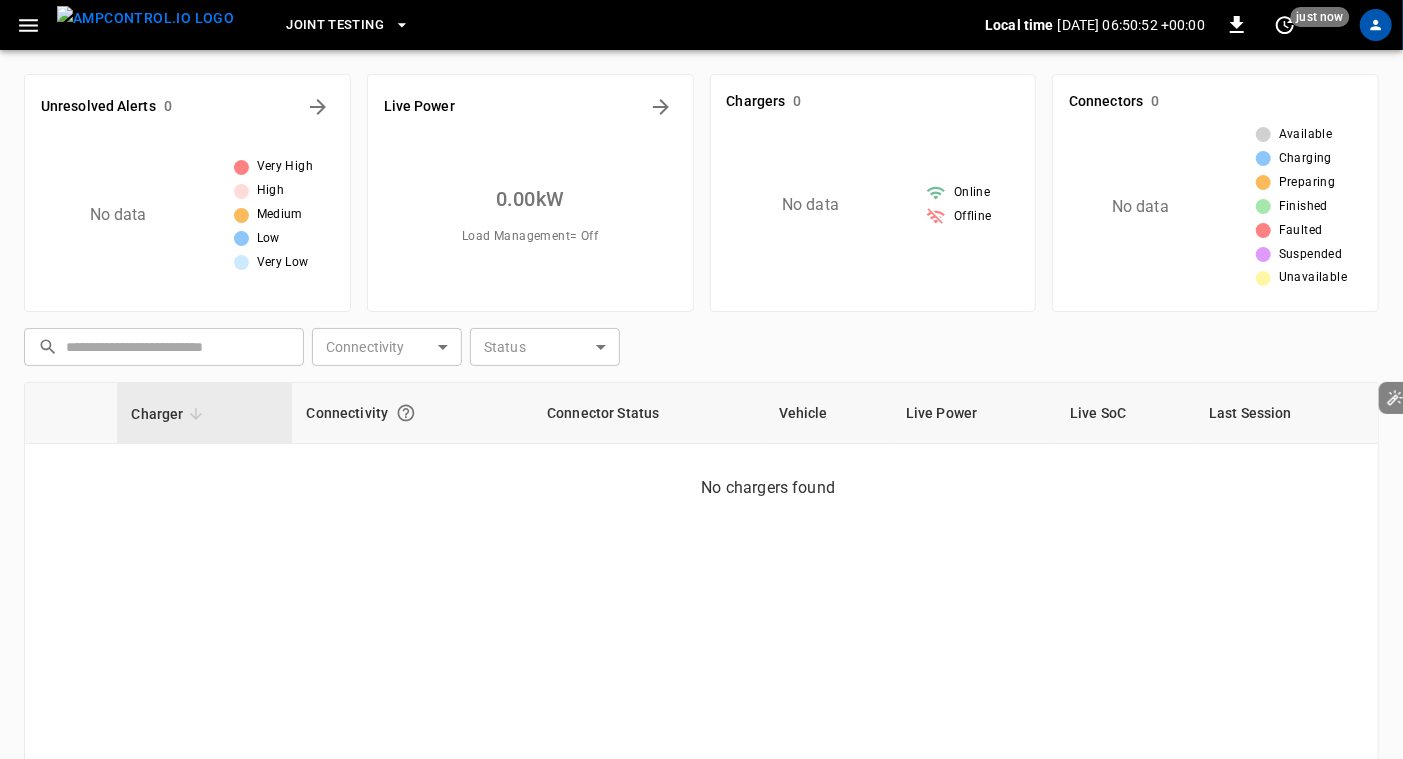 click on "Connectivity" at bounding box center [412, 413] 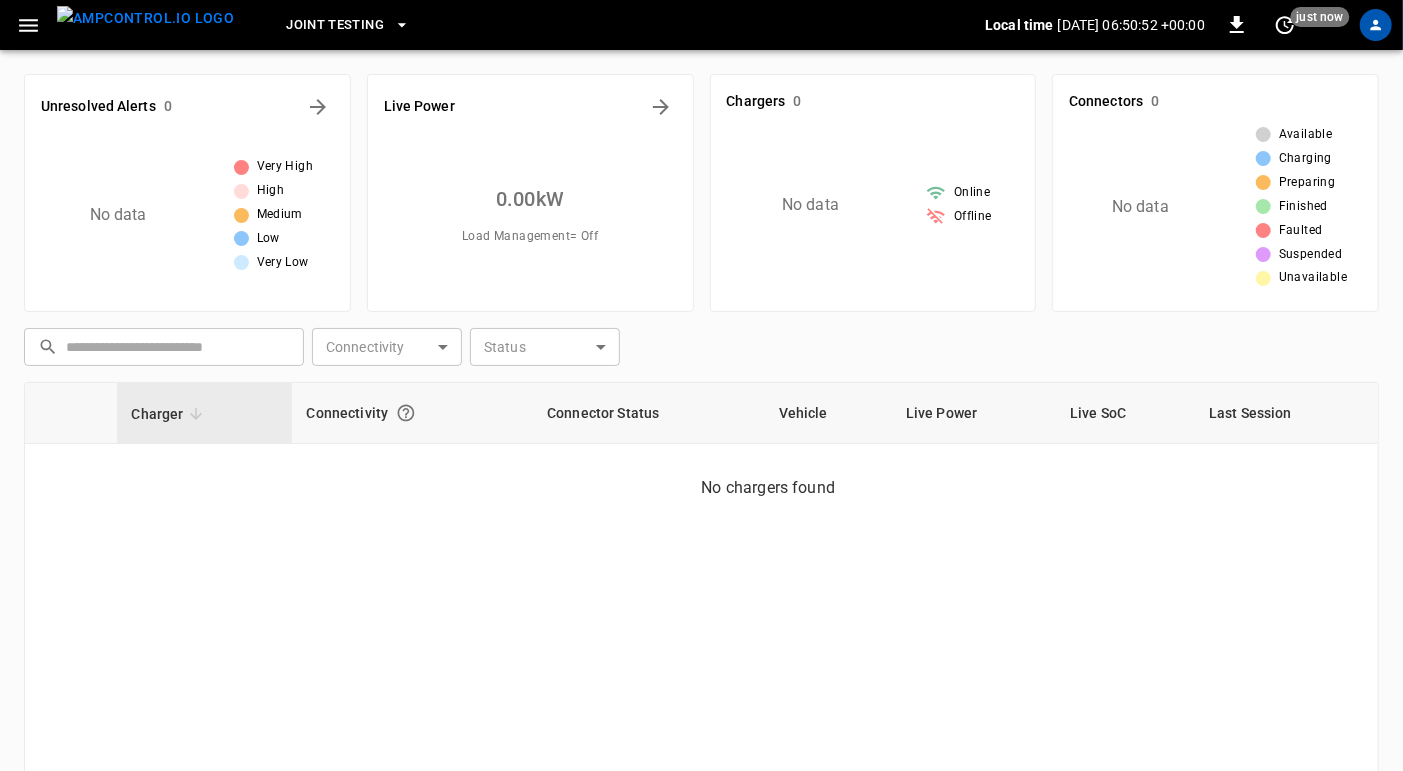 click on "Joint Testing Local time 2025-07-03 06:50:52 +00:00 0 just now Unresolved Alerts 0 No data Very High High Medium Low Very Low Live Power 0.00  kW Load Management  =   Off Chargers 0 No data Online Offline Connectors 0 No data Available Charging Preparing Finished Faulted Suspended Unavailable ​ ​ Connectivity ​ Connectivity Status ​ Status   Charger Connectivity Connector Status Vehicle Live Power Live SoC Last Session No chargers found 0–0 of 0 在线打开 Refresh now Update every 5 sec Update every 30 sec Off 7Gen bobo@jointcharging.com user Profile Settings Notifications Settings Logout" at bounding box center [701, 499] 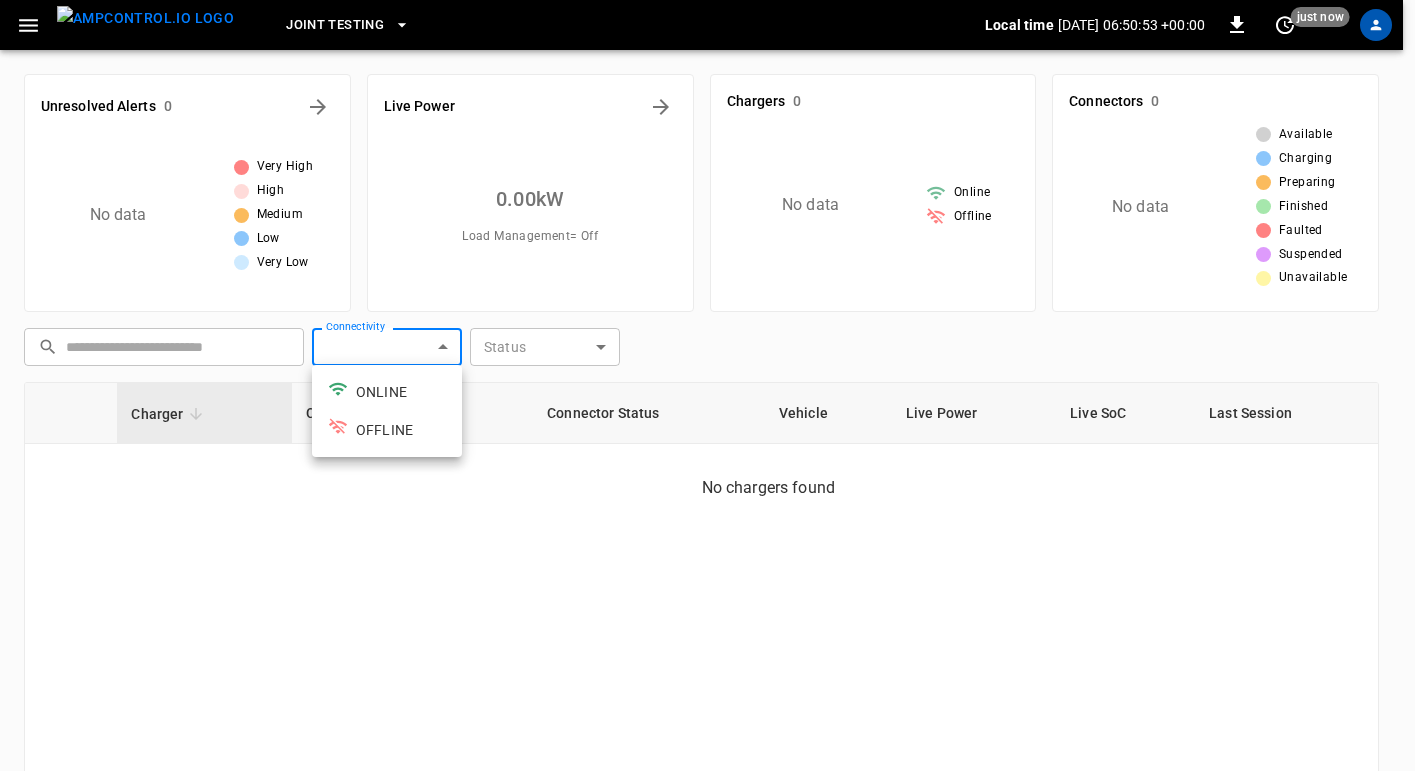 click at bounding box center (707, 385) 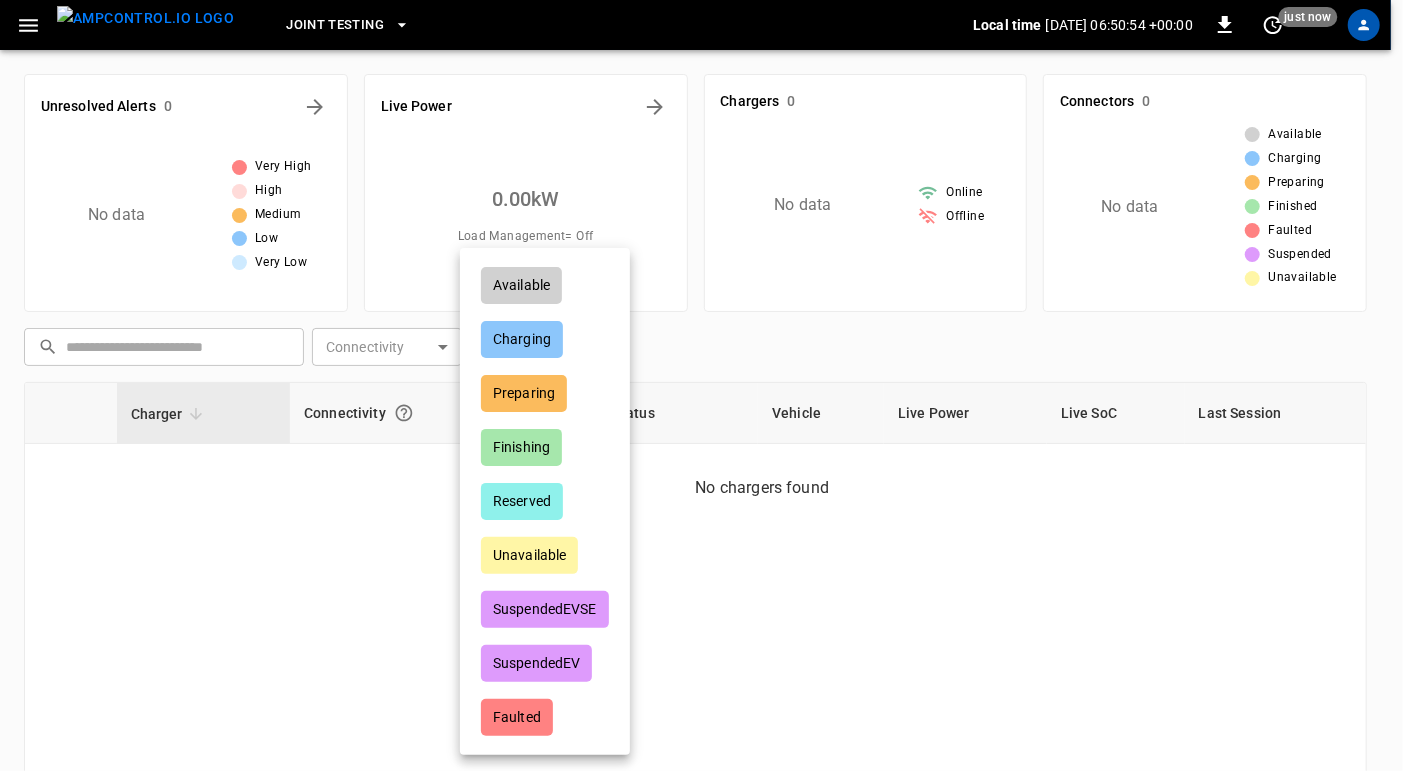 click on "Joint Testing Local time 2025-07-03 06:50:54 +00:00 0 just now Unresolved Alerts 0 No data Very High High Medium Low Very Low Live Power 0.00  kW Load Management  =   Off Chargers 0 No data Online Offline Connectors 0 No data Available Charging Preparing Finished Faulted Suspended Unavailable ​ ​ Connectivity ​ Connectivity Status ​ Status   Charger Connectivity Connector Status Vehicle Live Power Live SoC Last Session No chargers found 0–0 of 0 在线打开 Refresh now Update every 5 sec Update every 30 sec Off 7Gen bobo@jointcharging.com user Profile Settings Notifications Settings Logout Available Charging Preparing Finishing Reserved Unavailable SuspendedEVSE SuspendedEV Faulted" at bounding box center [701, 499] 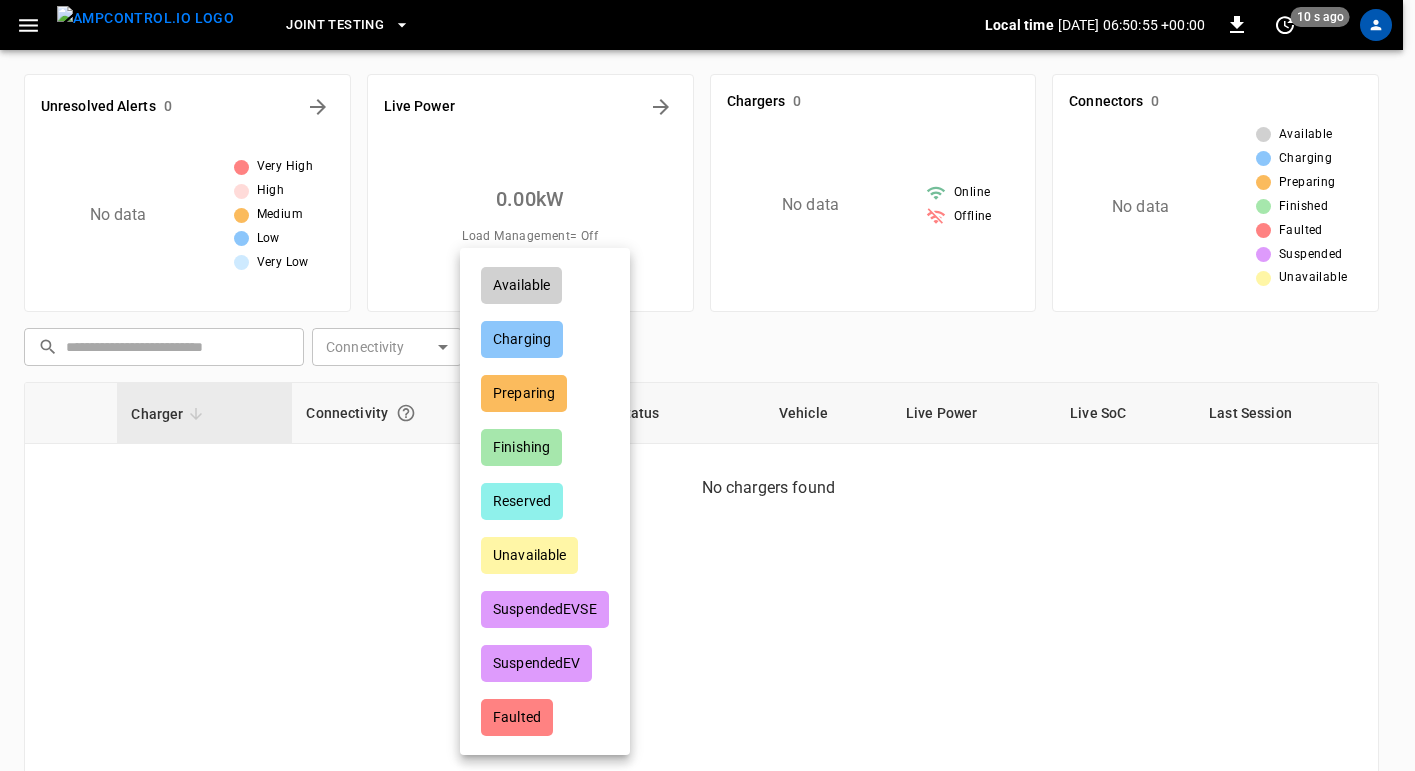 click at bounding box center [707, 385] 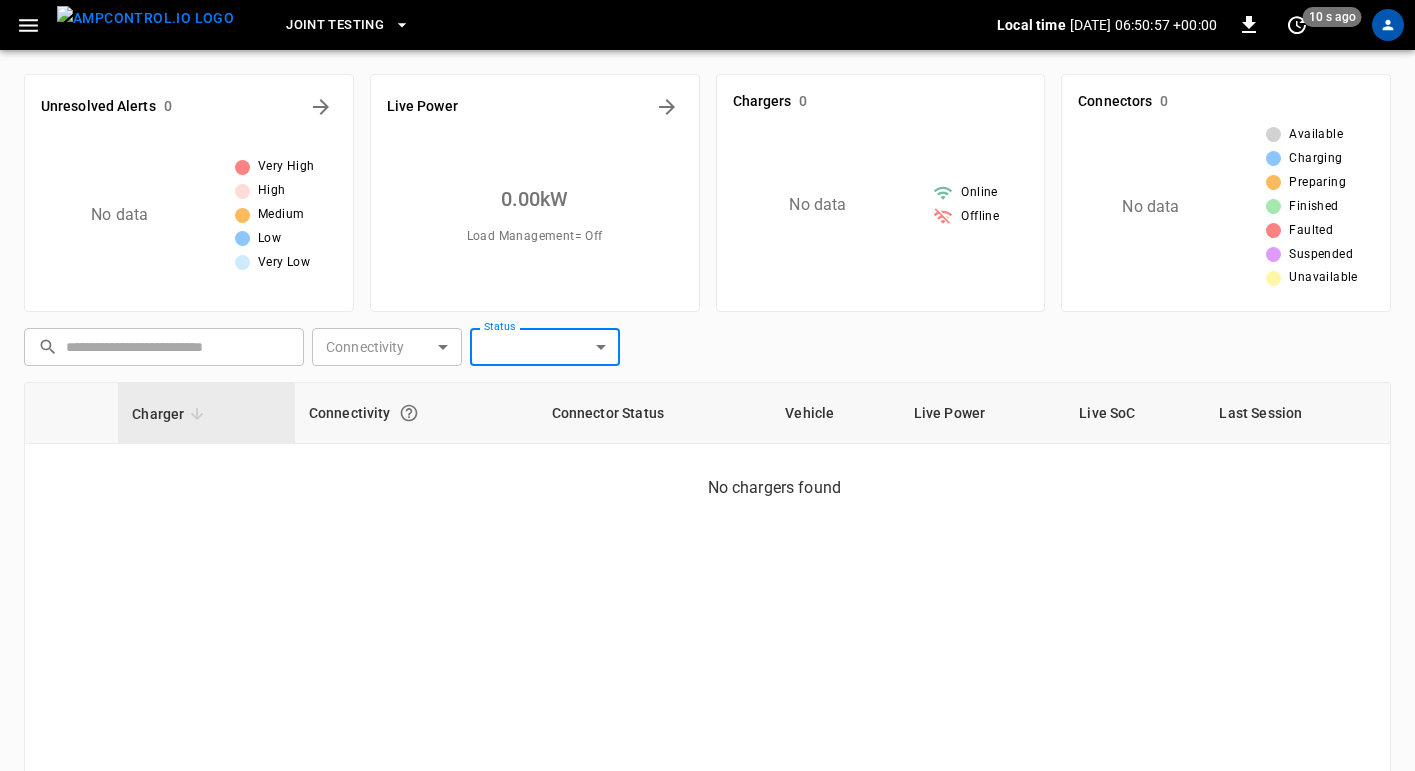 click on "Joint Testing Local time 2025-07-03 06:50:57 +00:00 0 10 s ago Unresolved Alerts 0 No data Very High High Medium Low Very Low Live Power 0.00  kW Load Management  =   Off Chargers 0 No data Online Offline Connectors 0 No data Available Charging Preparing Finished Faulted Suspended Unavailable ​ ​ Connectivity ​ Connectivity Status ​ Status   Charger Connectivity Connector Status Vehicle Live Power Live SoC Last Session No chargers found 0–0 of 0 在线打开 Refresh now Update every 5 sec Update every 30 sec Off 7Gen bobo@jointcharging.com user Profile Settings Notifications Settings Logout" at bounding box center [707, 499] 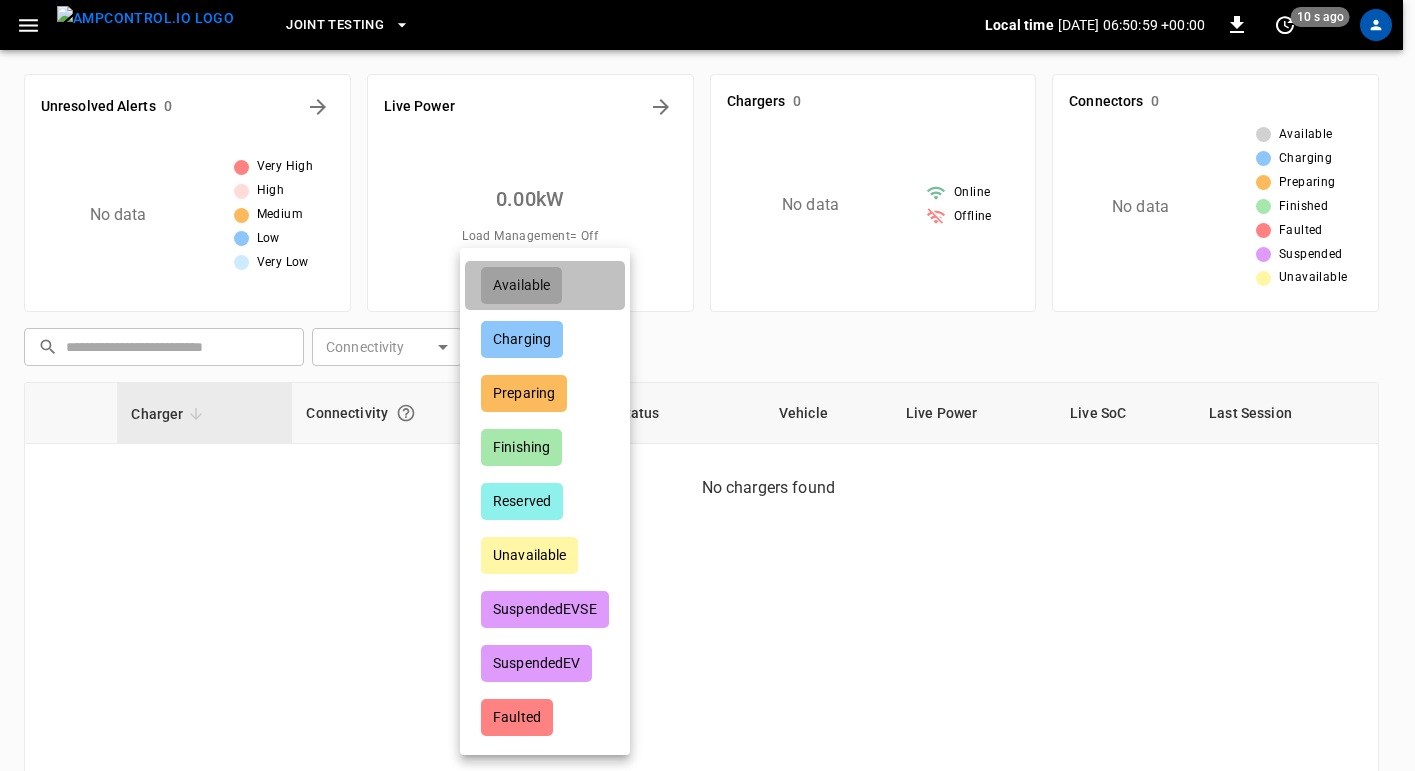 click on "Available" at bounding box center (521, 285) 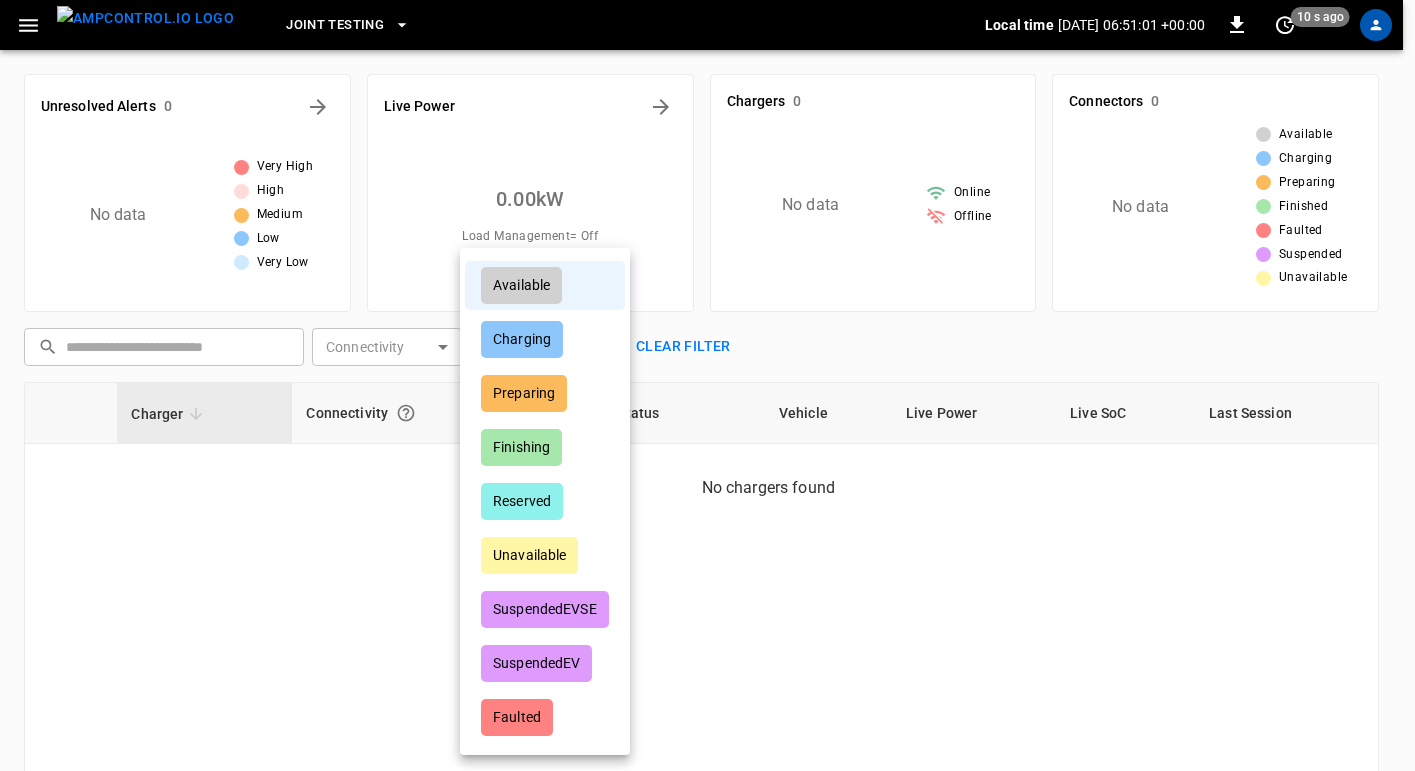click on "Available" at bounding box center (545, 285) 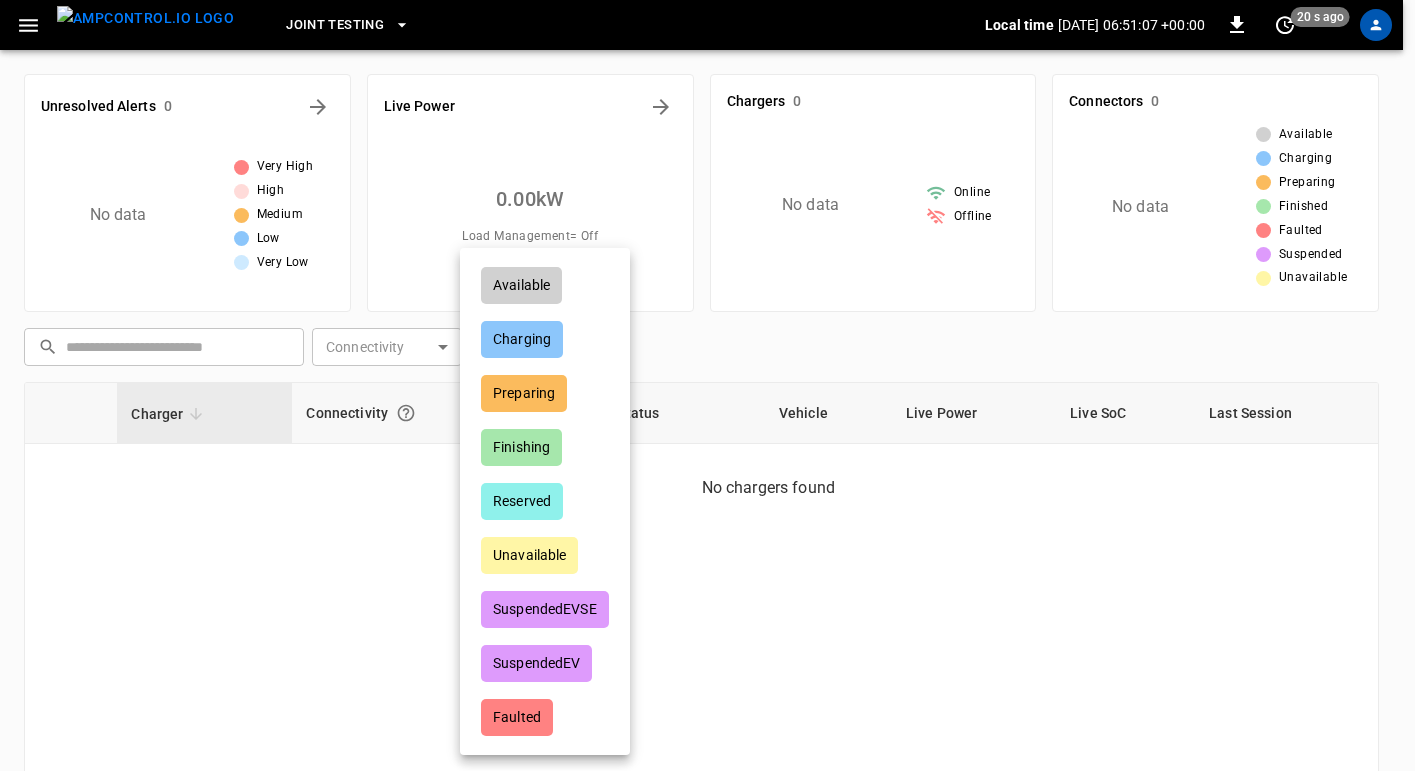 click at bounding box center [707, 385] 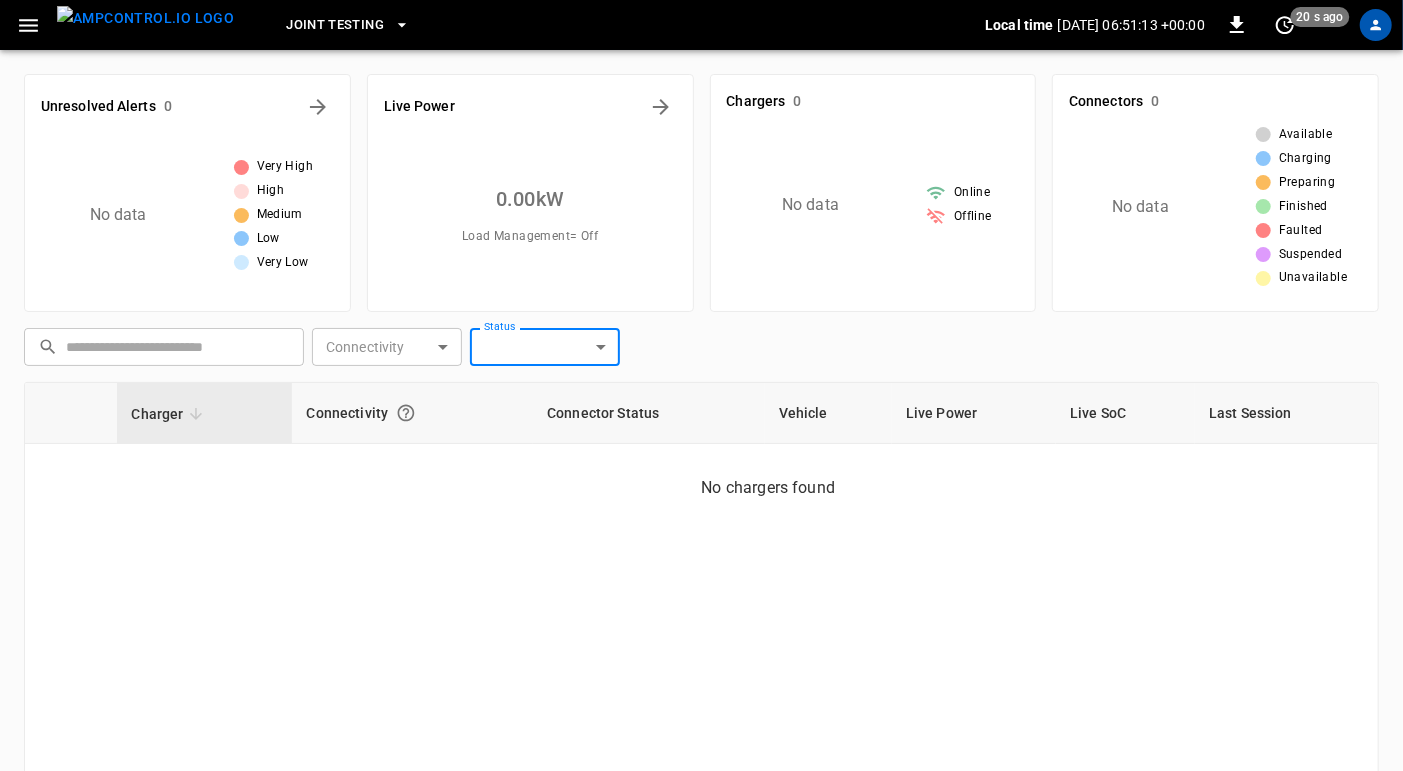 click at bounding box center [145, 18] 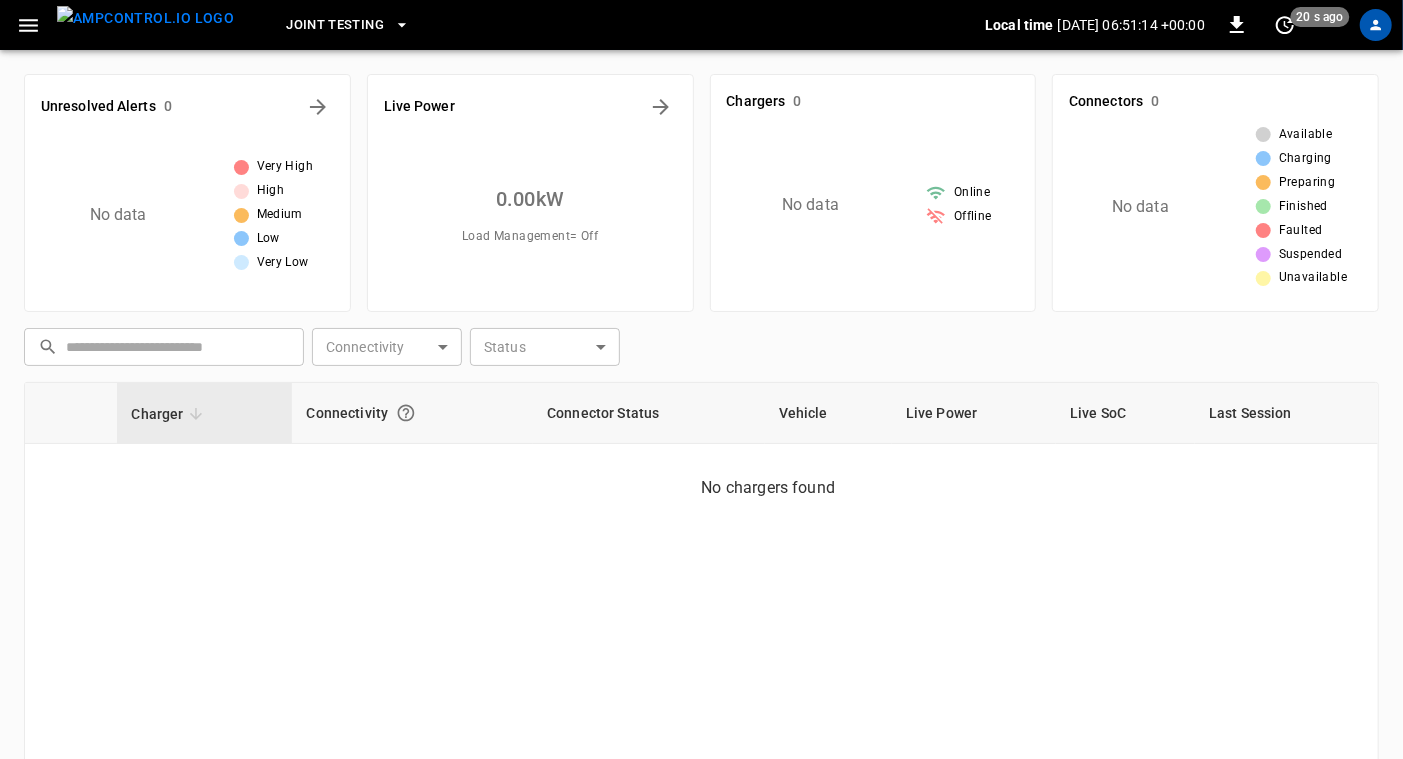 type 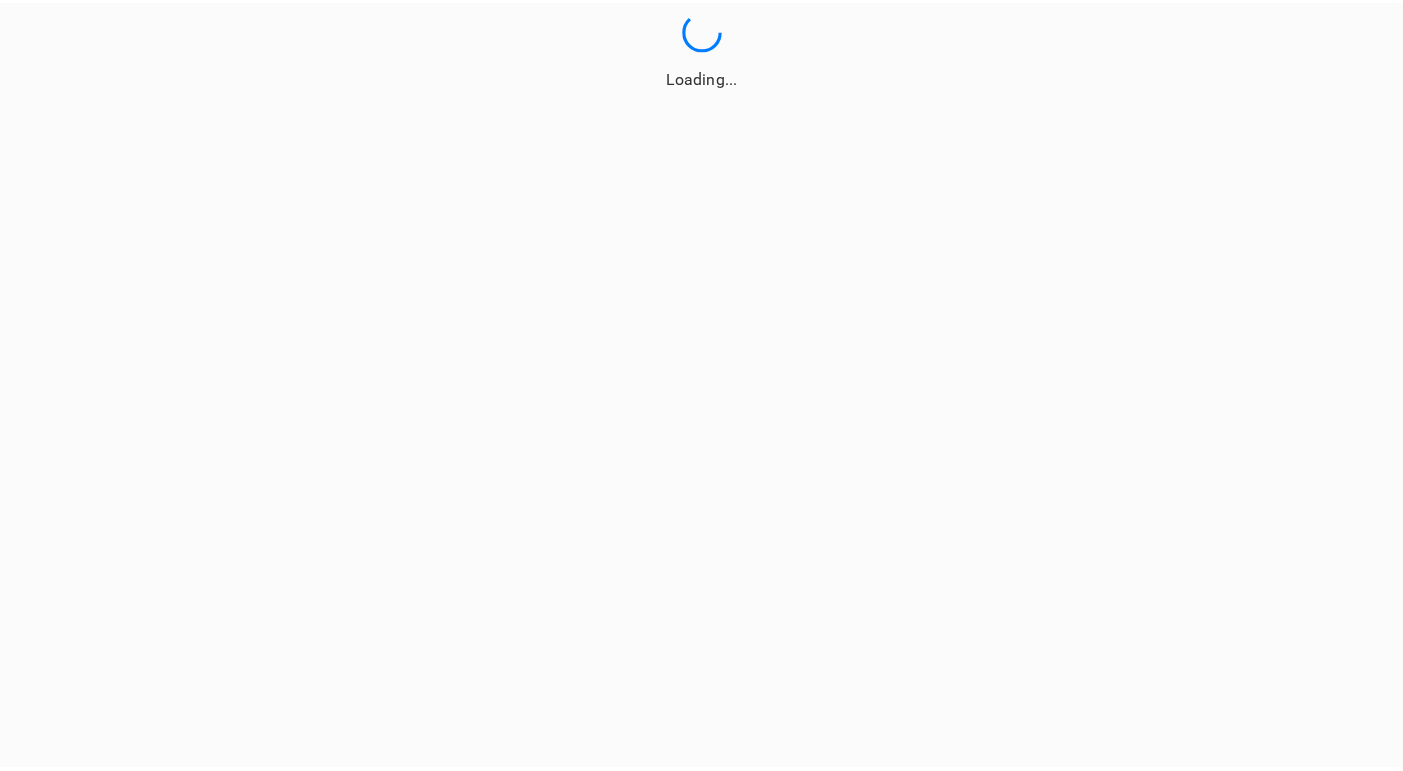 scroll, scrollTop: 0, scrollLeft: 0, axis: both 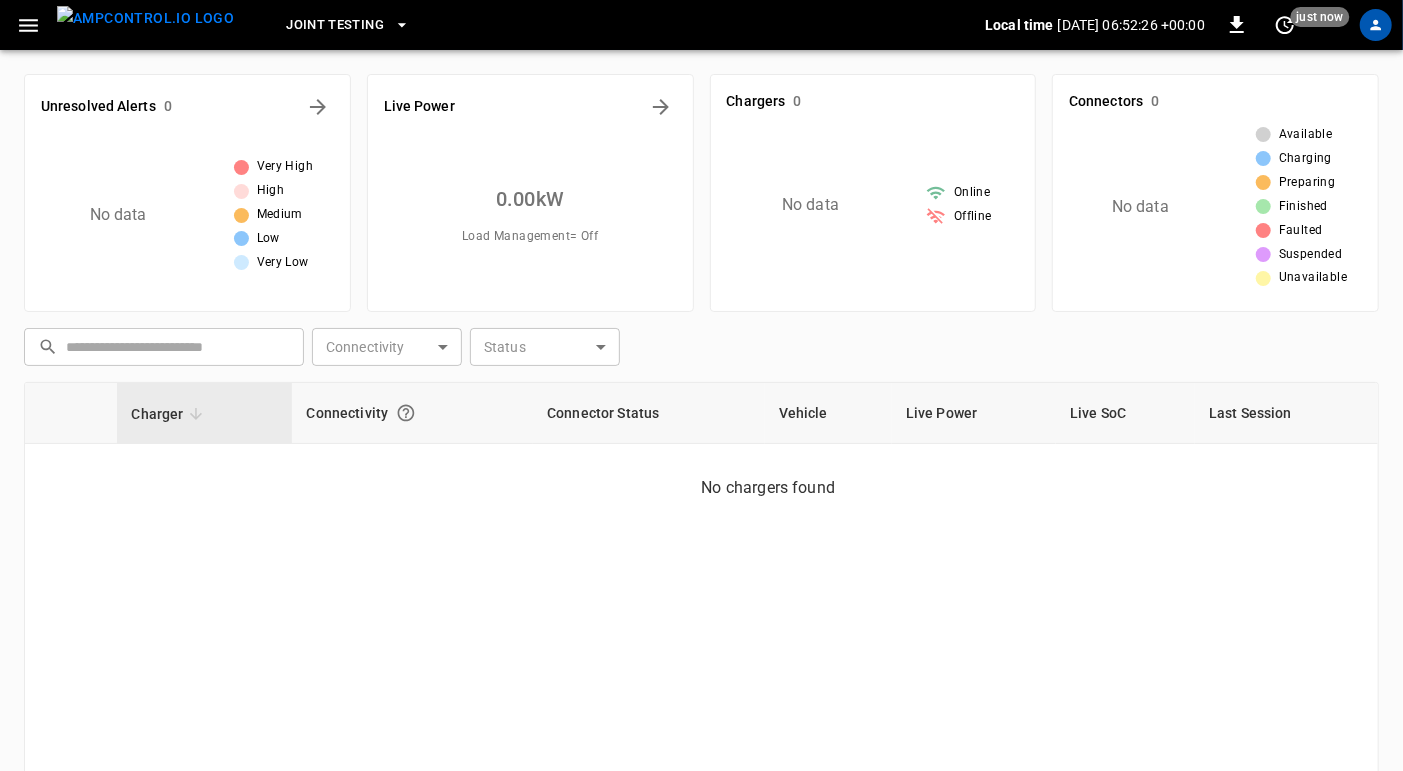 click on "Joint Testing" at bounding box center (335, 25) 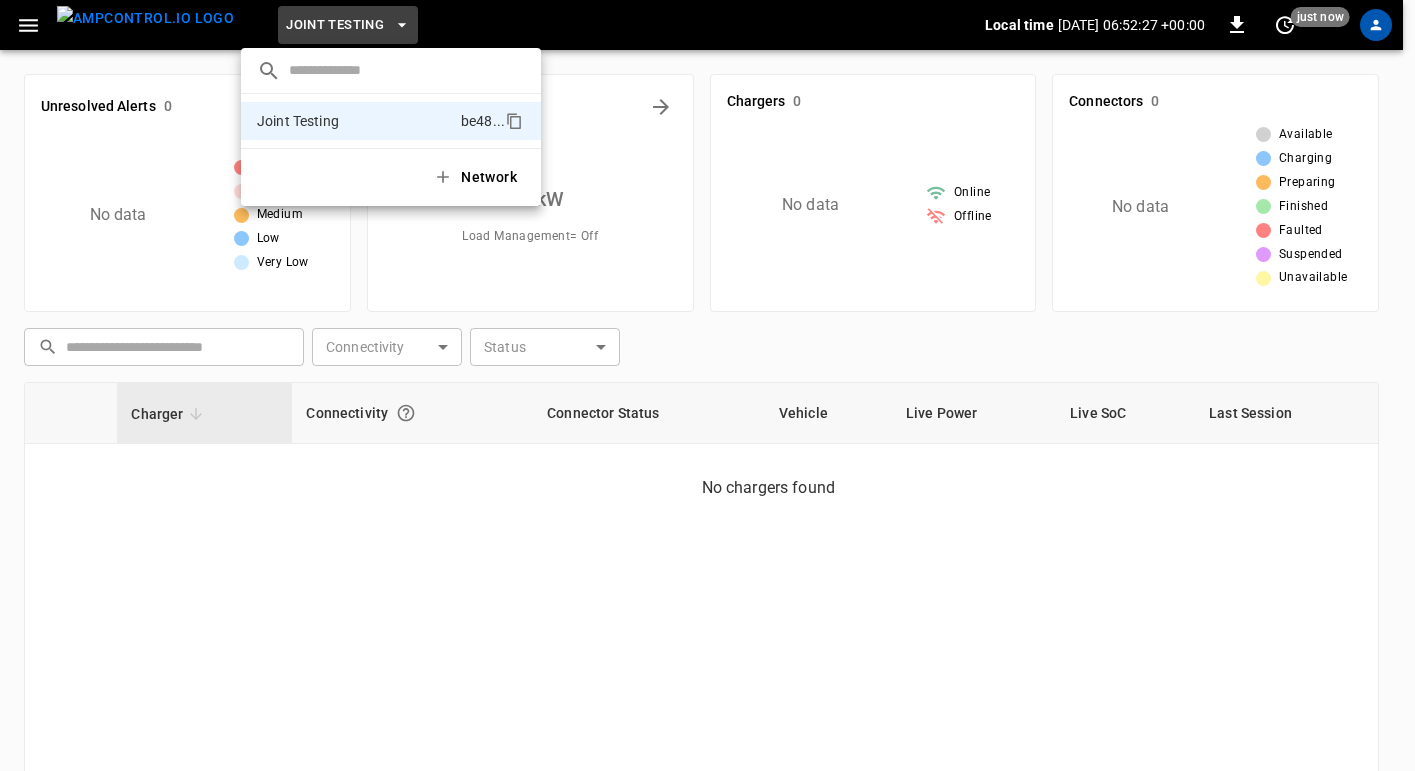 click at bounding box center (707, 385) 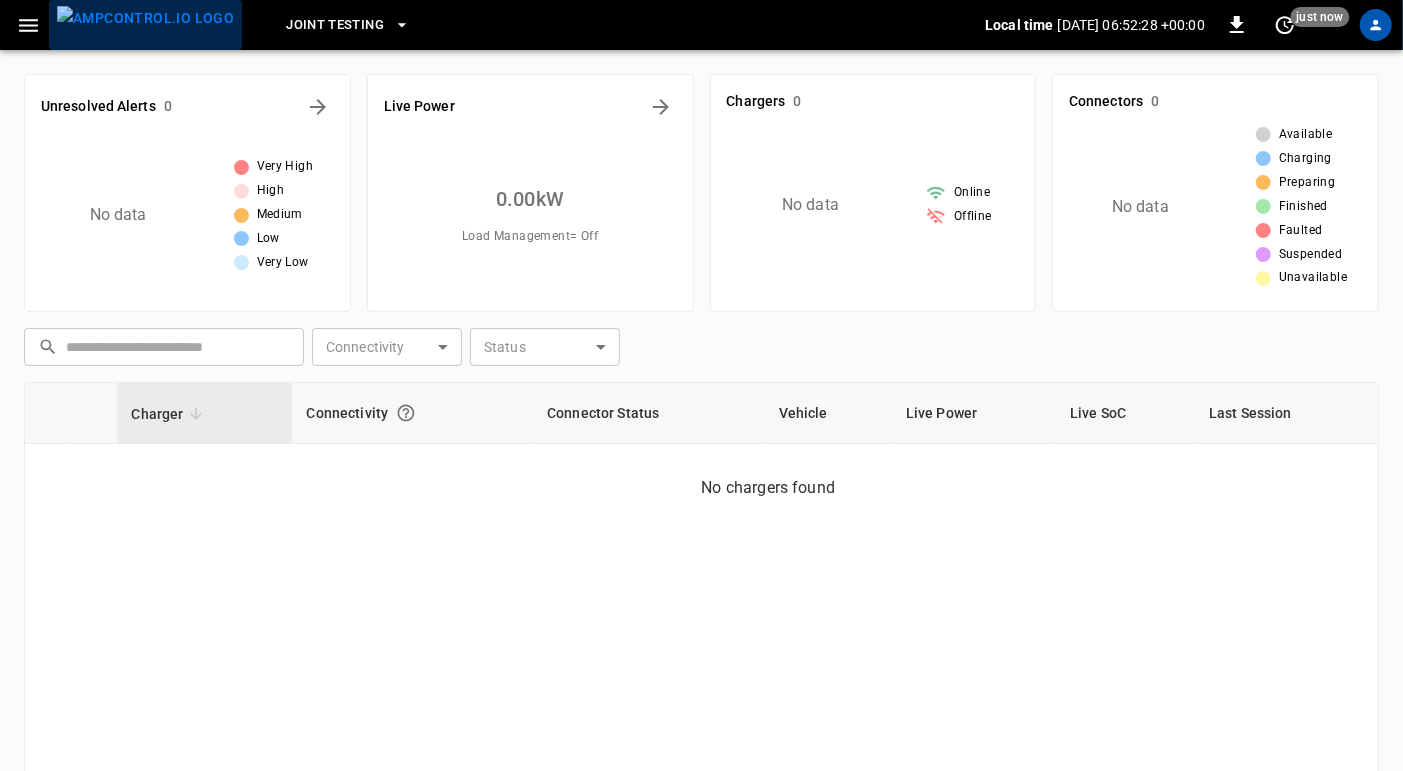 click at bounding box center (145, 18) 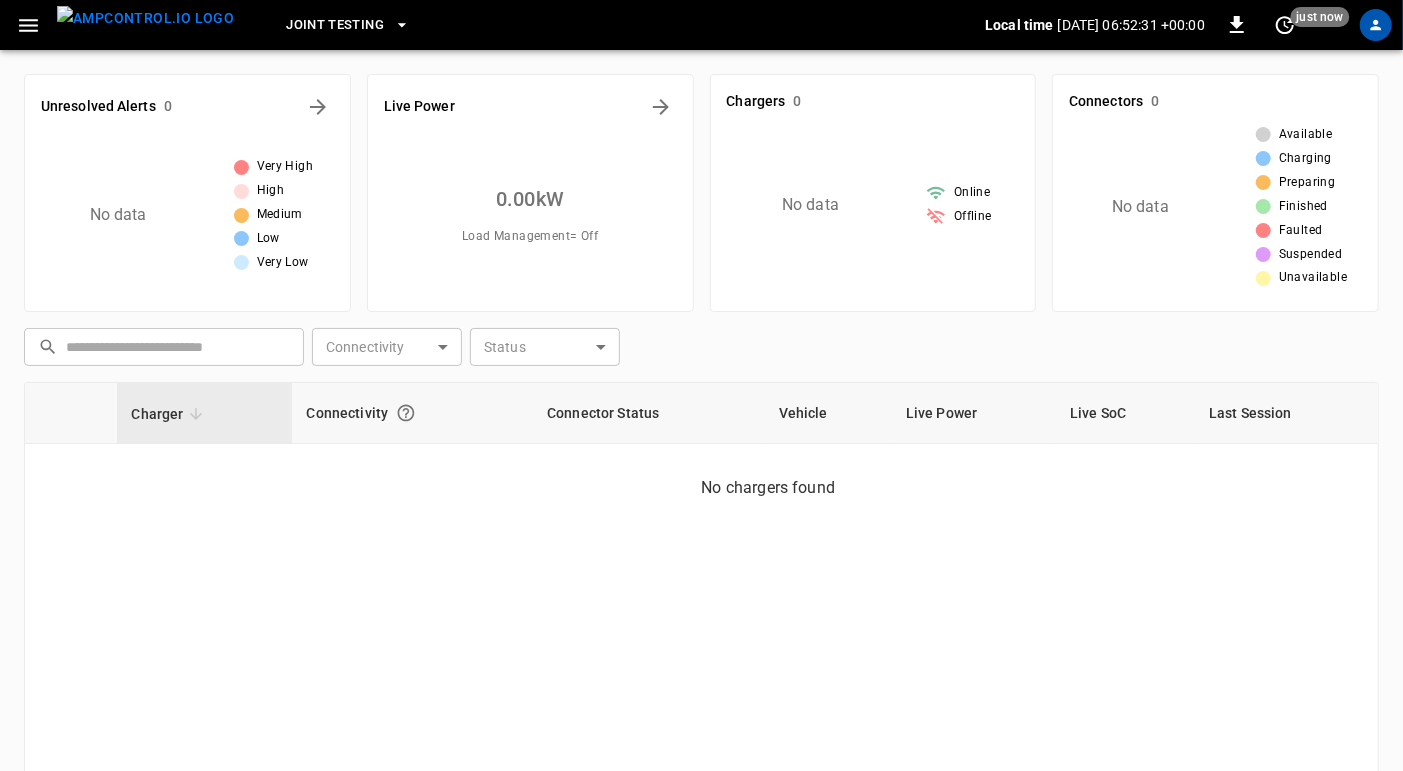 click at bounding box center [28, 25] 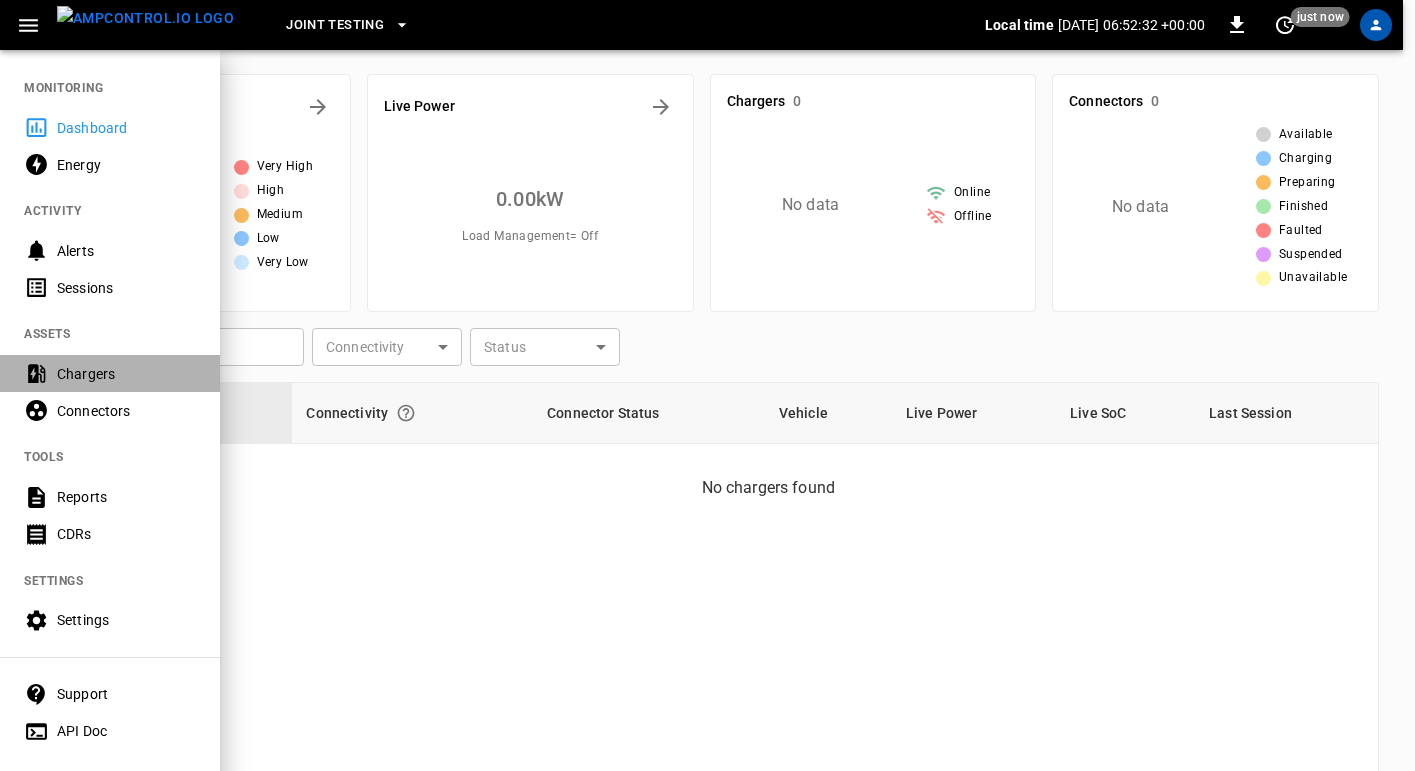 click on "Chargers" at bounding box center [126, 374] 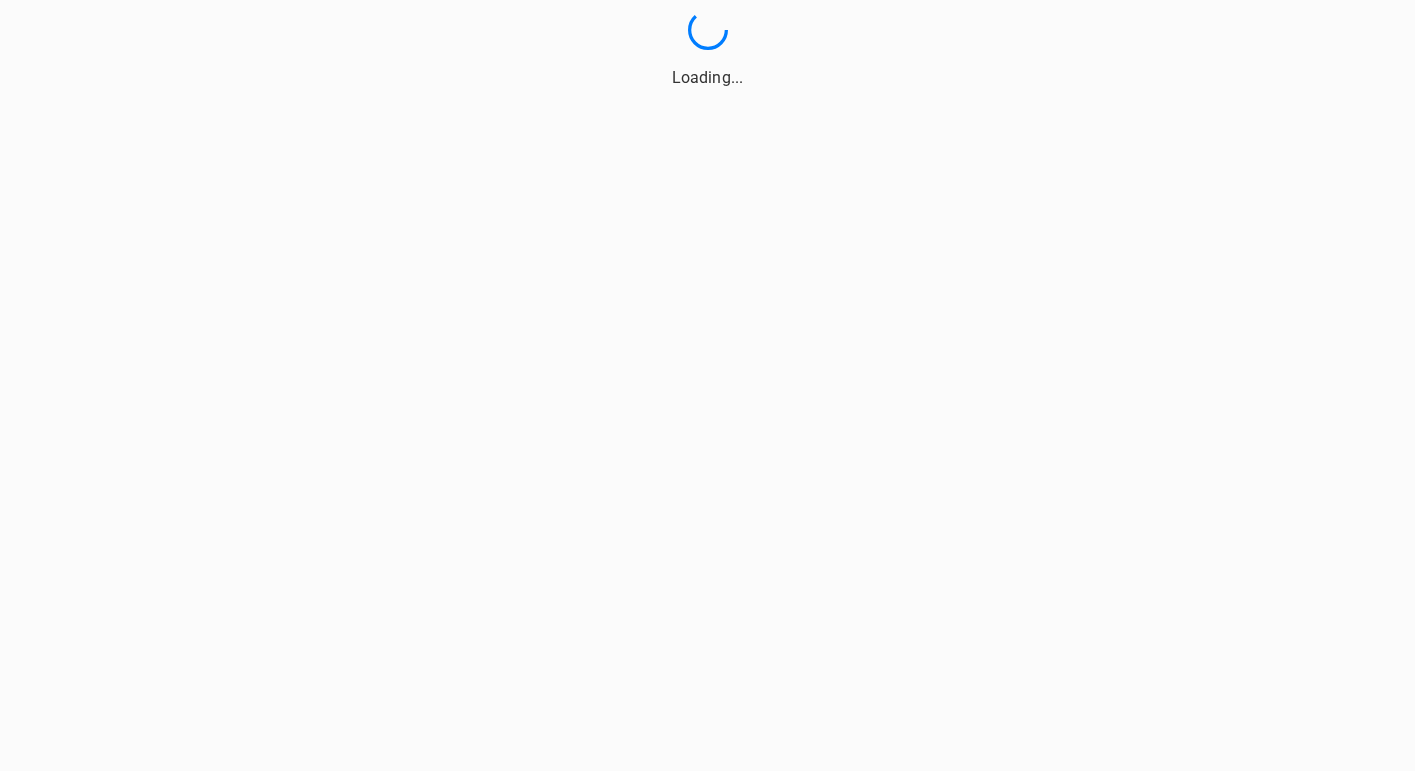 scroll, scrollTop: 0, scrollLeft: 0, axis: both 